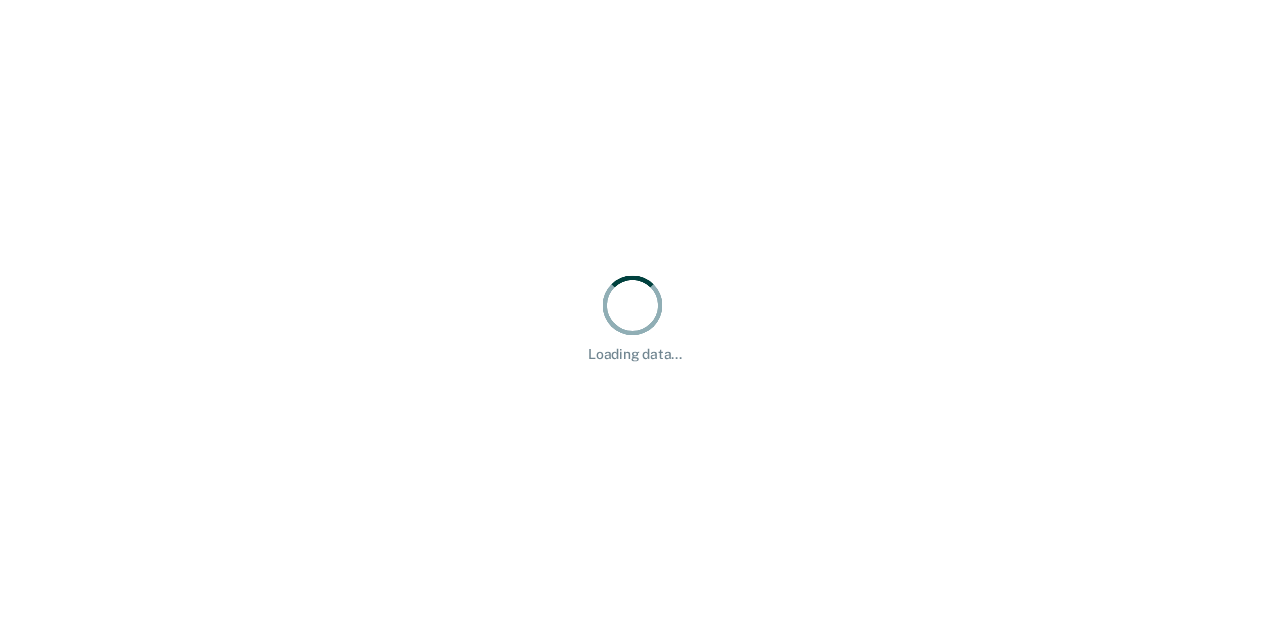 scroll, scrollTop: 0, scrollLeft: 0, axis: both 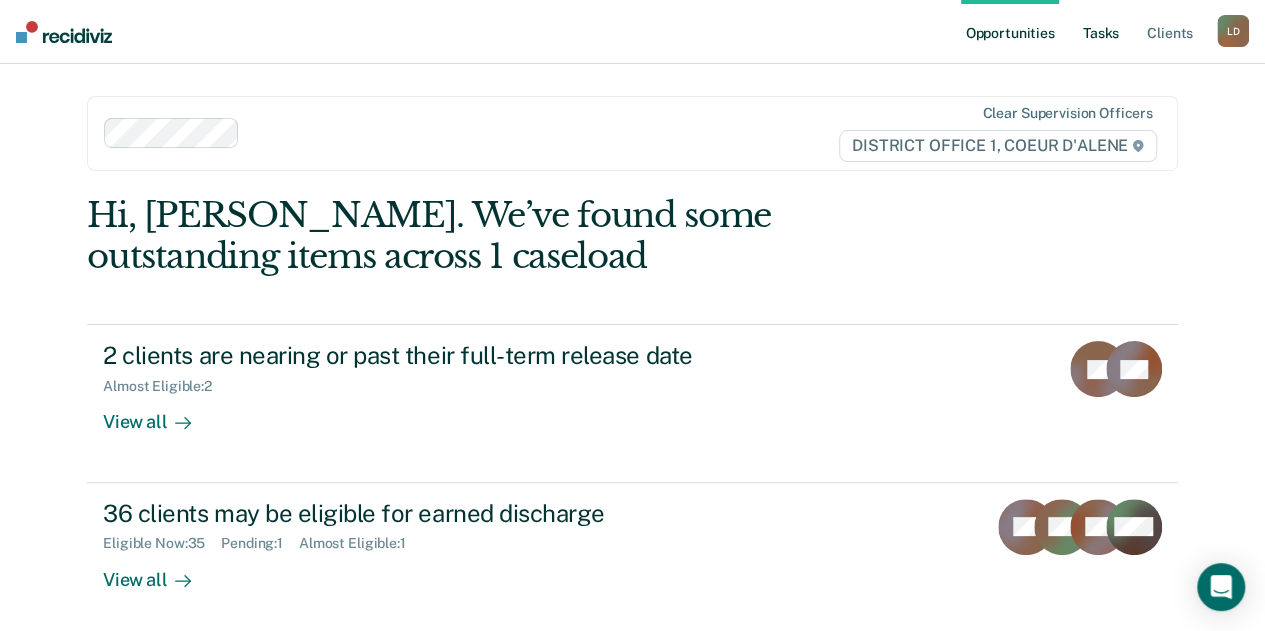 click on "Tasks" at bounding box center (1101, 32) 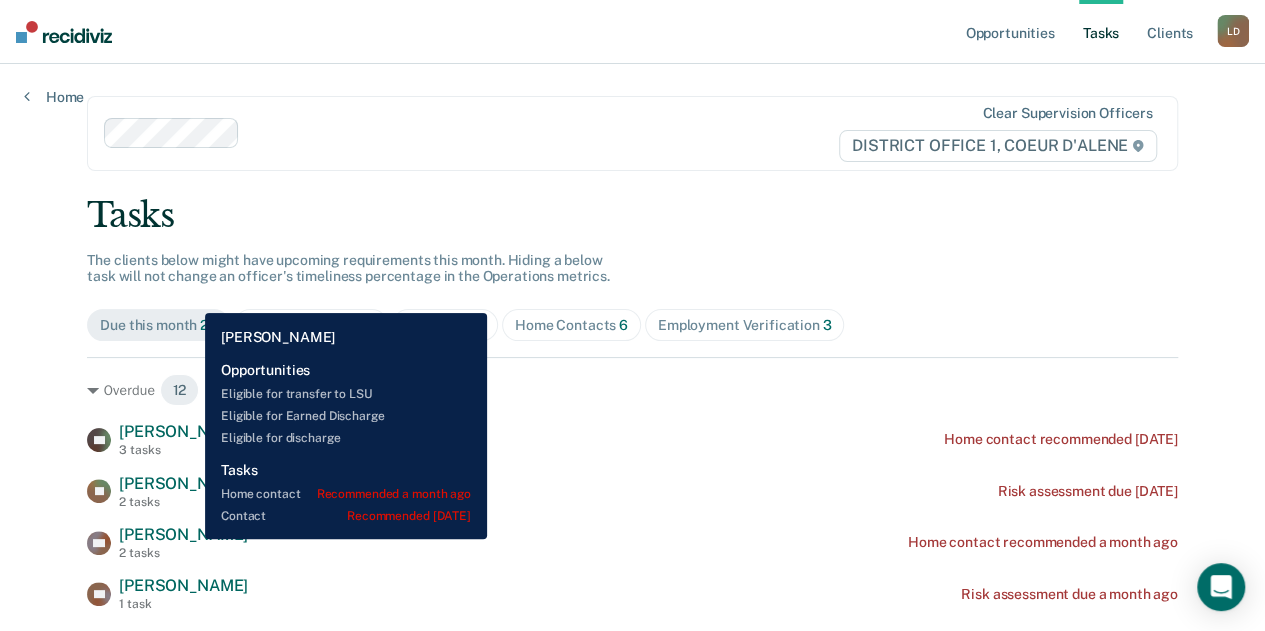 click on "[PERSON_NAME]" at bounding box center [183, 534] 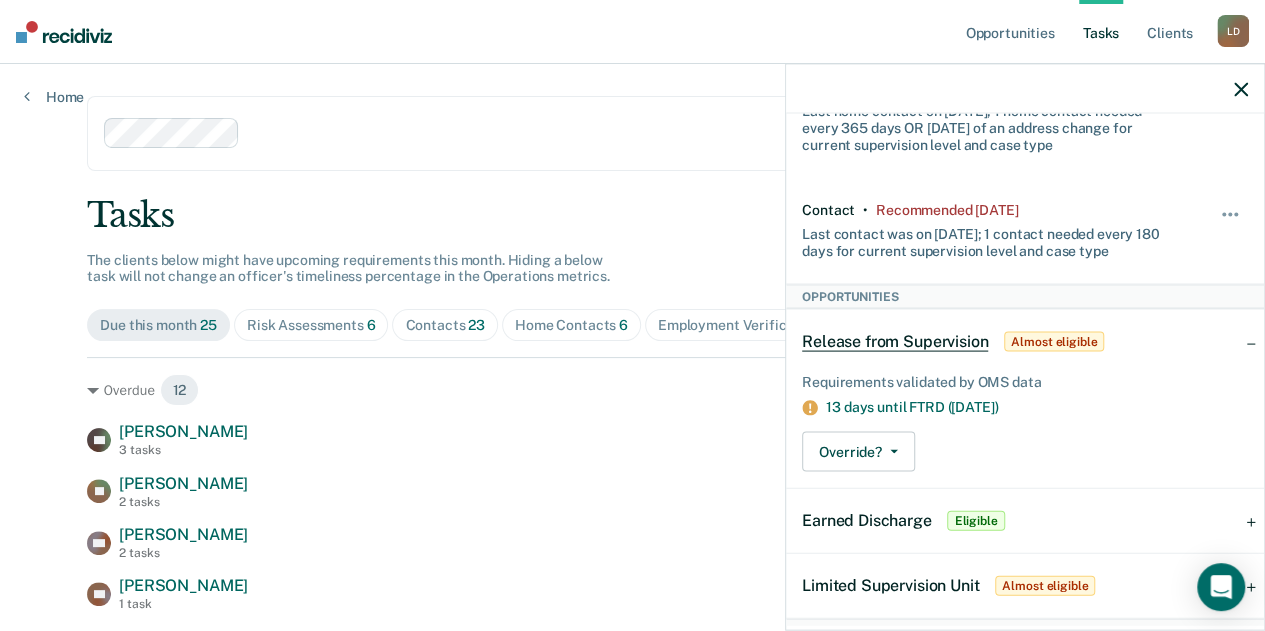 scroll, scrollTop: 0, scrollLeft: 0, axis: both 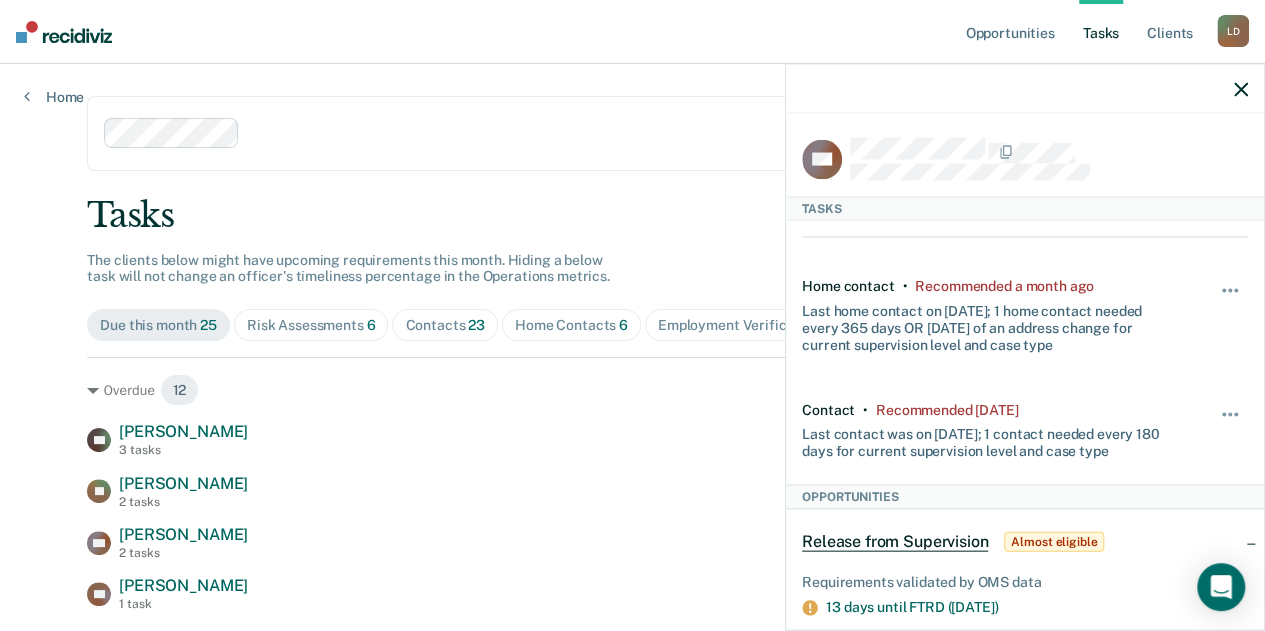 click 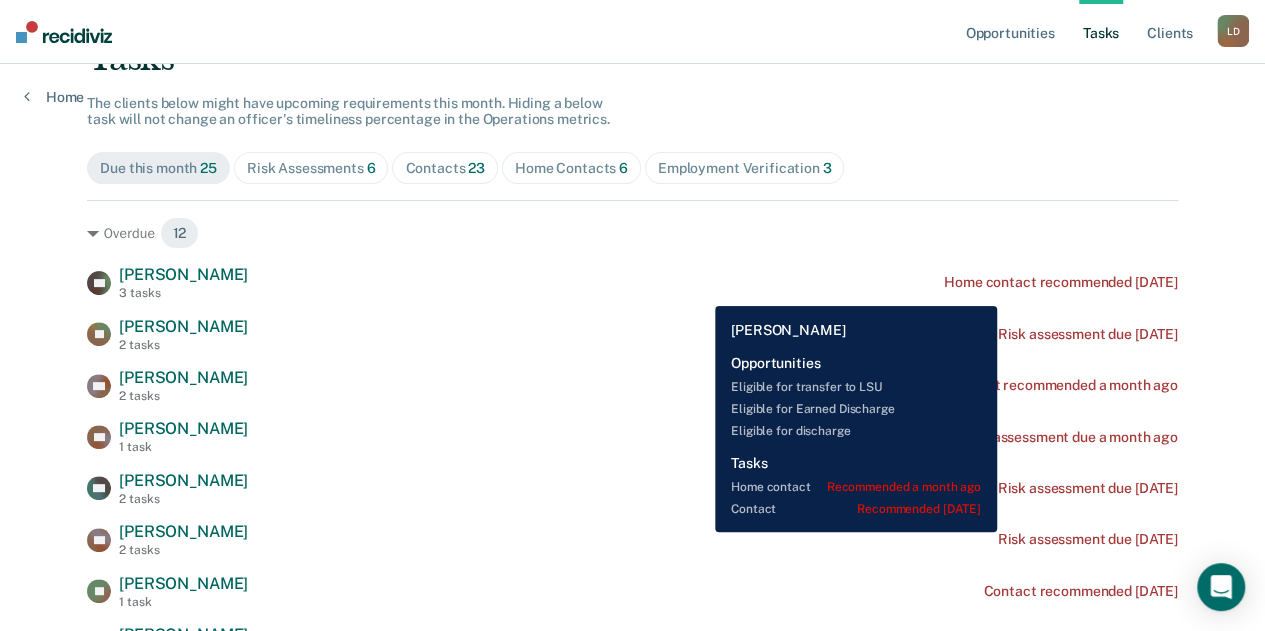 scroll, scrollTop: 300, scrollLeft: 0, axis: vertical 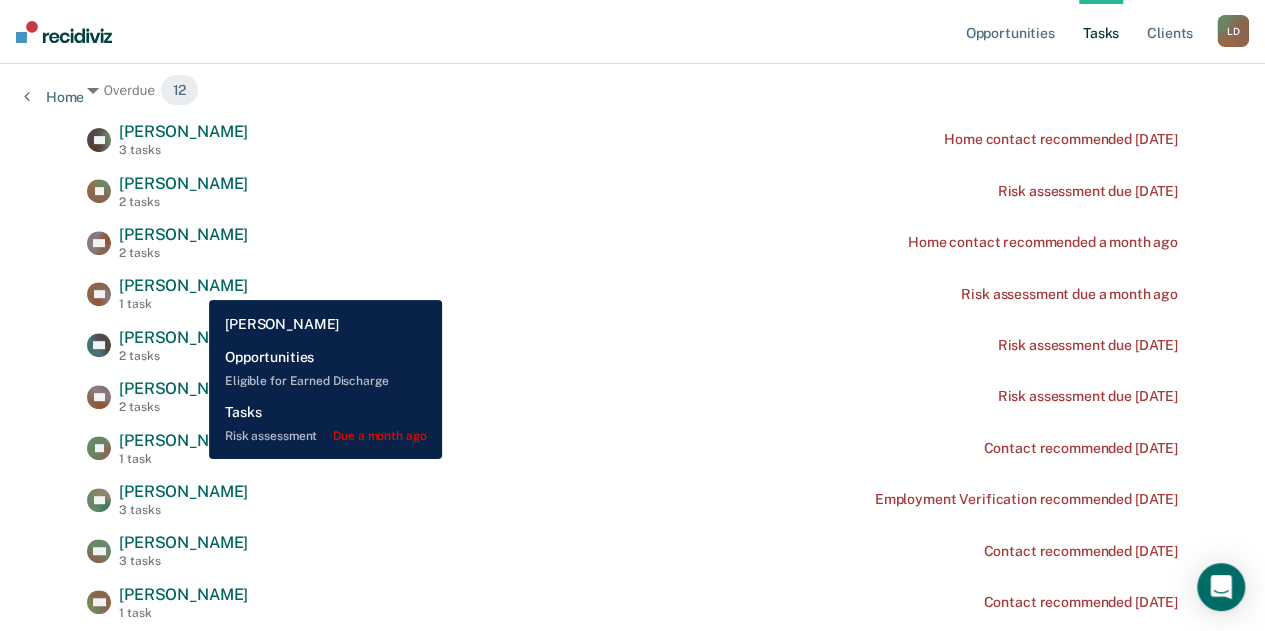 click on "[PERSON_NAME]" at bounding box center [183, 285] 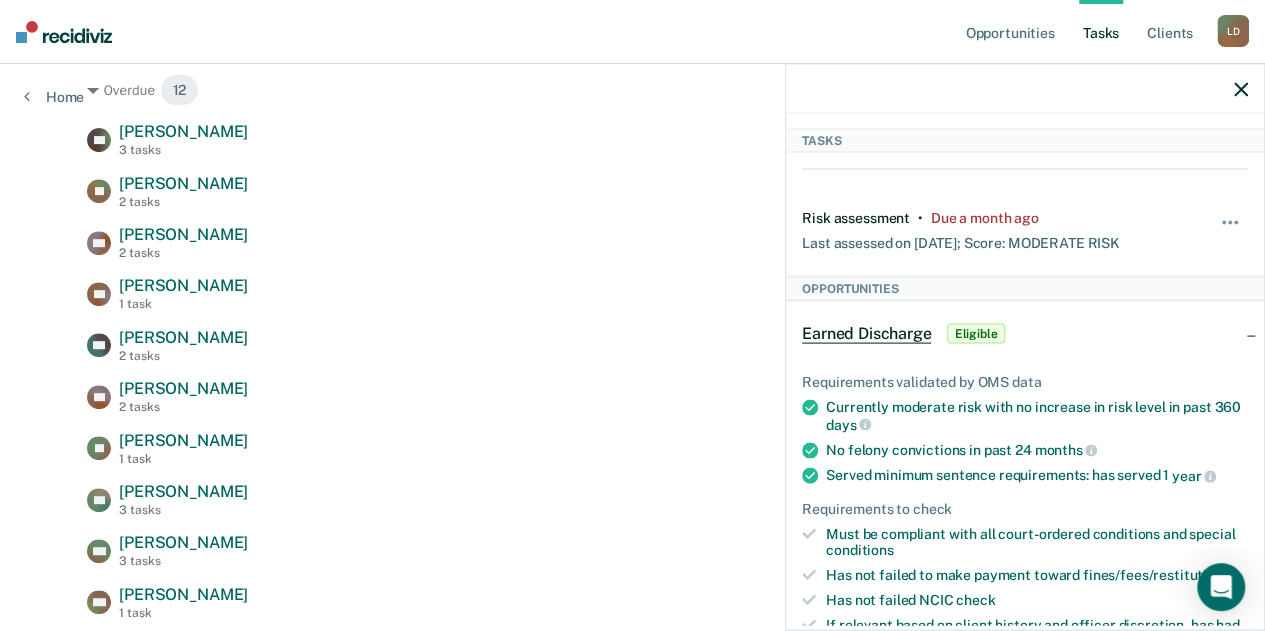 scroll, scrollTop: 0, scrollLeft: 0, axis: both 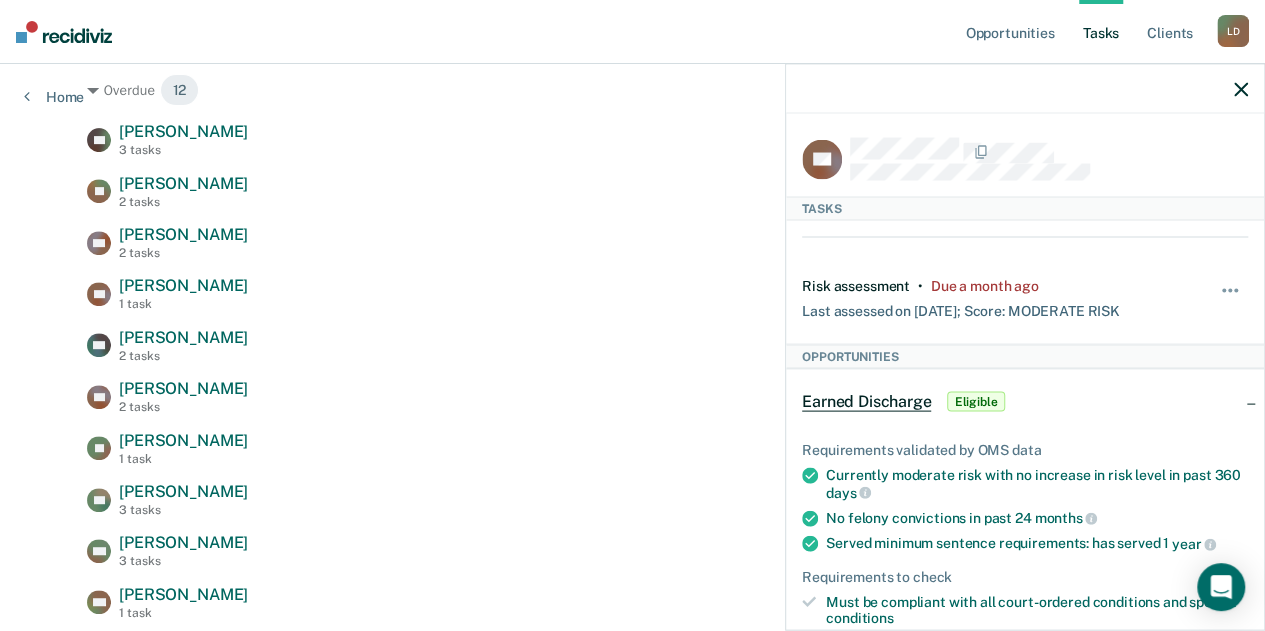 click 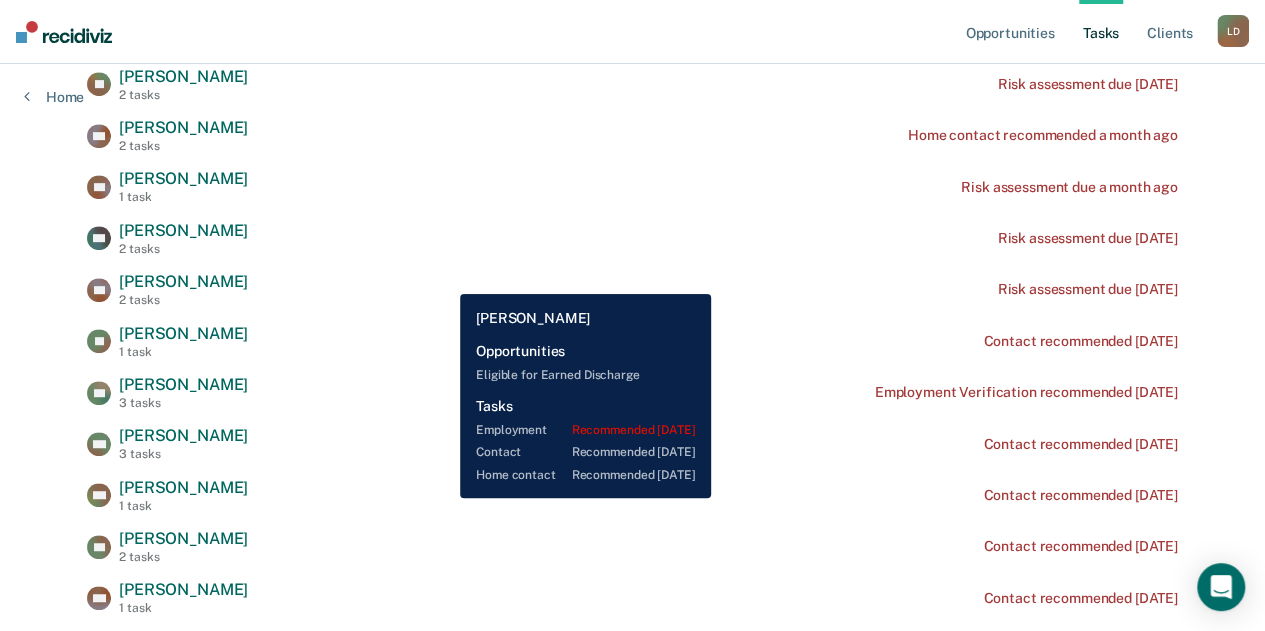 scroll, scrollTop: 500, scrollLeft: 0, axis: vertical 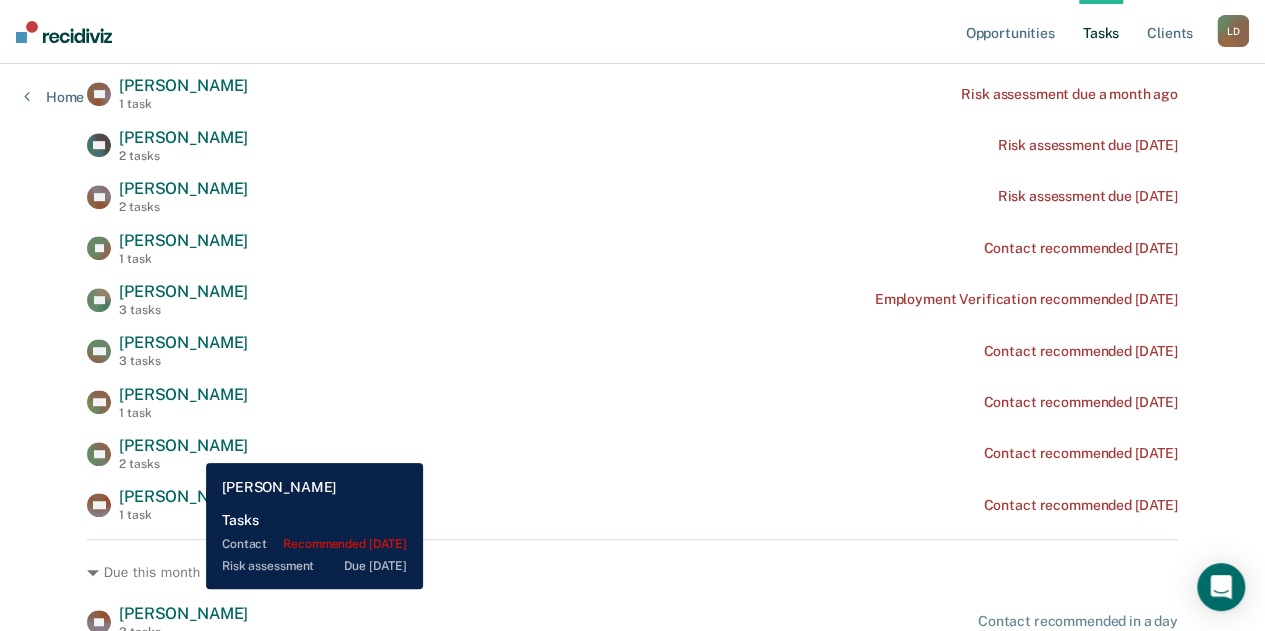click on "[PERSON_NAME]" at bounding box center (183, 445) 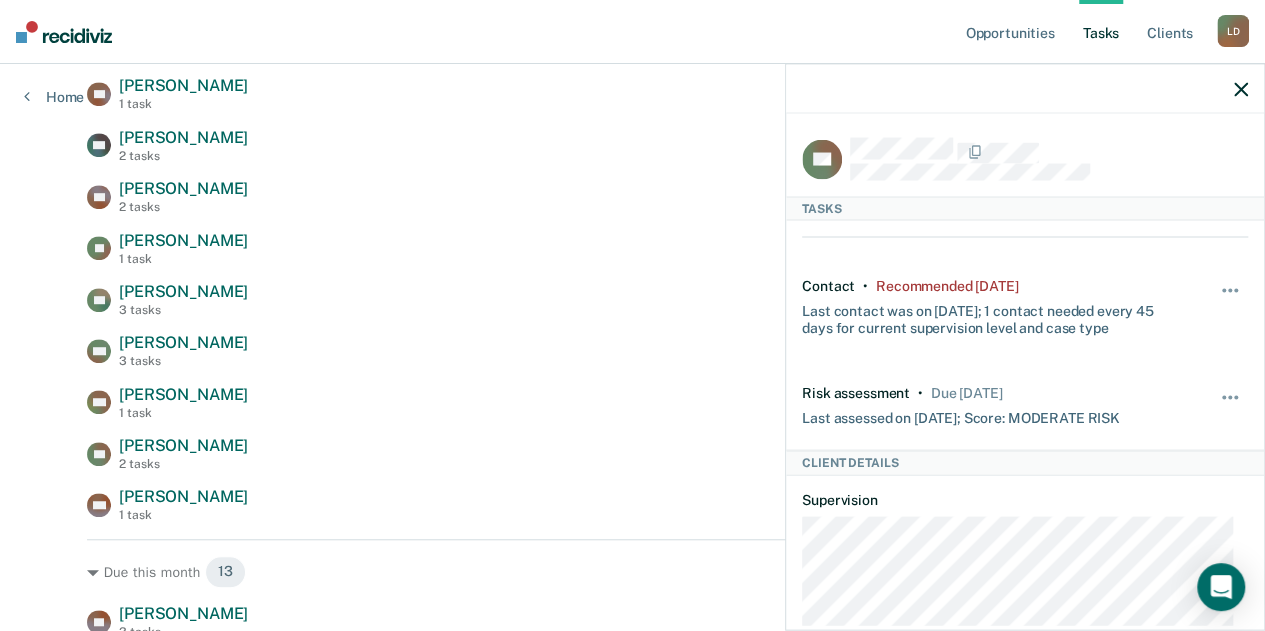 click 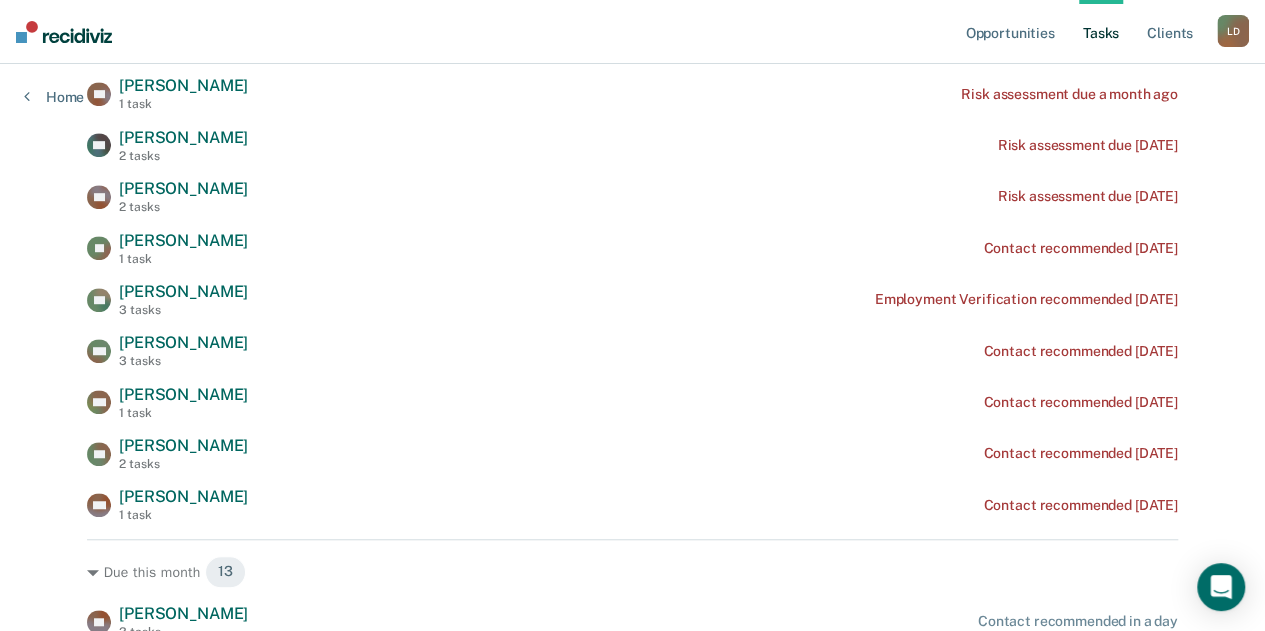 scroll, scrollTop: 300, scrollLeft: 0, axis: vertical 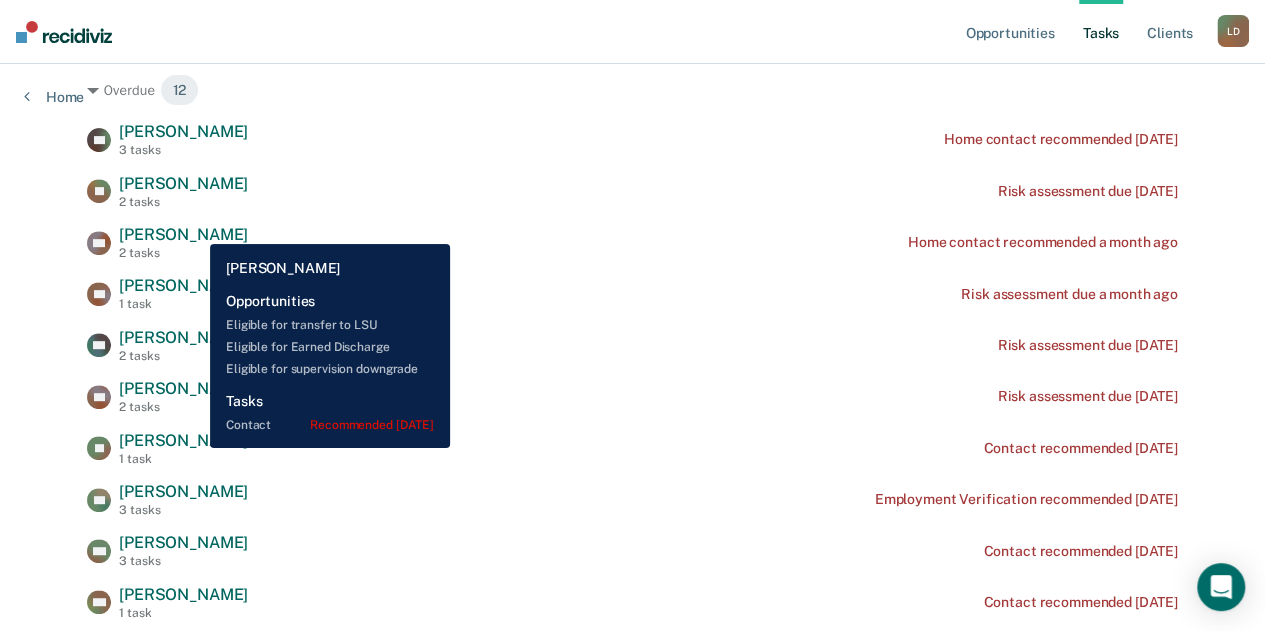 click on "[PERSON_NAME]" at bounding box center [183, 440] 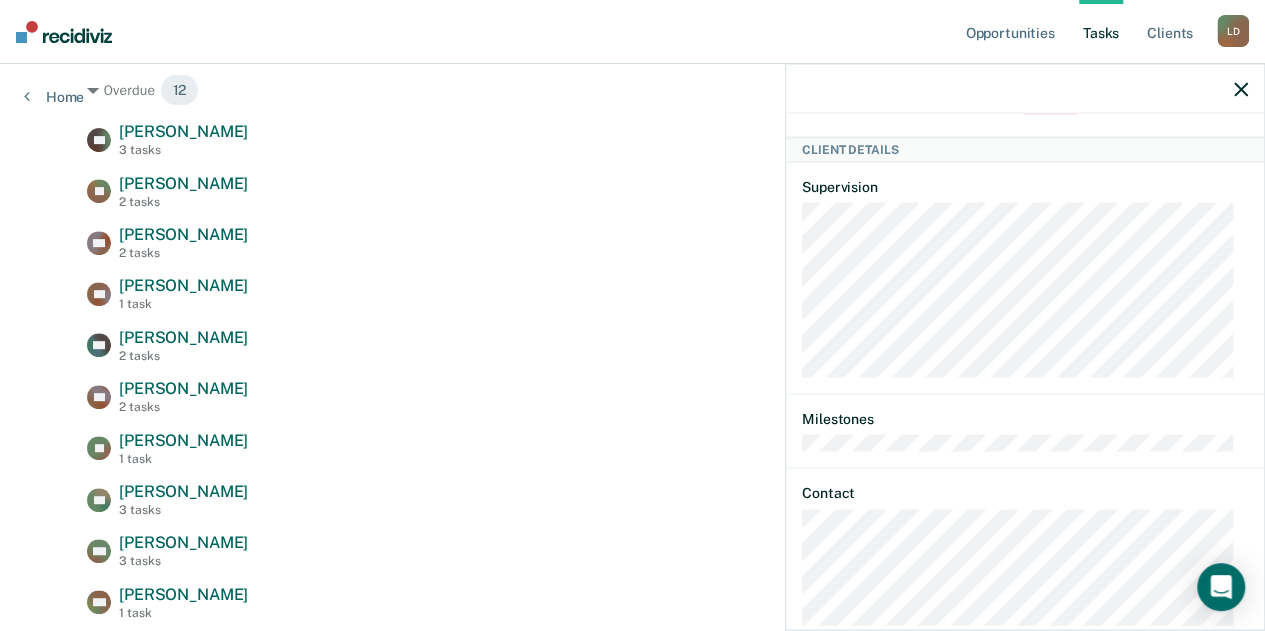 scroll, scrollTop: 858, scrollLeft: 0, axis: vertical 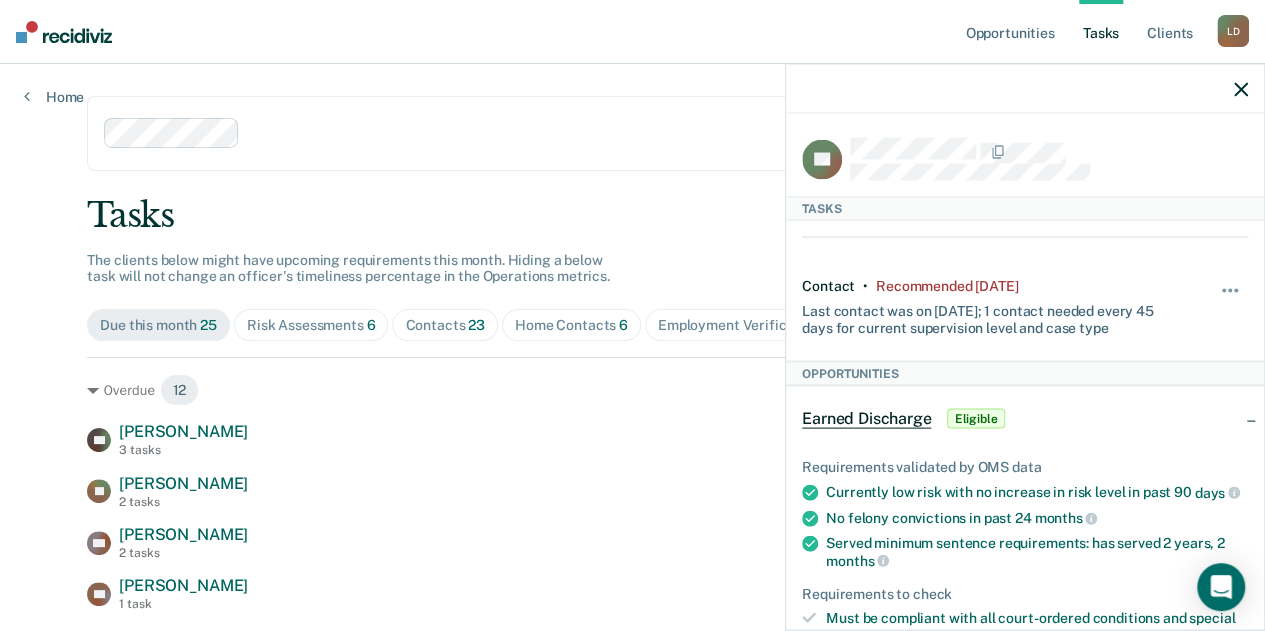 click 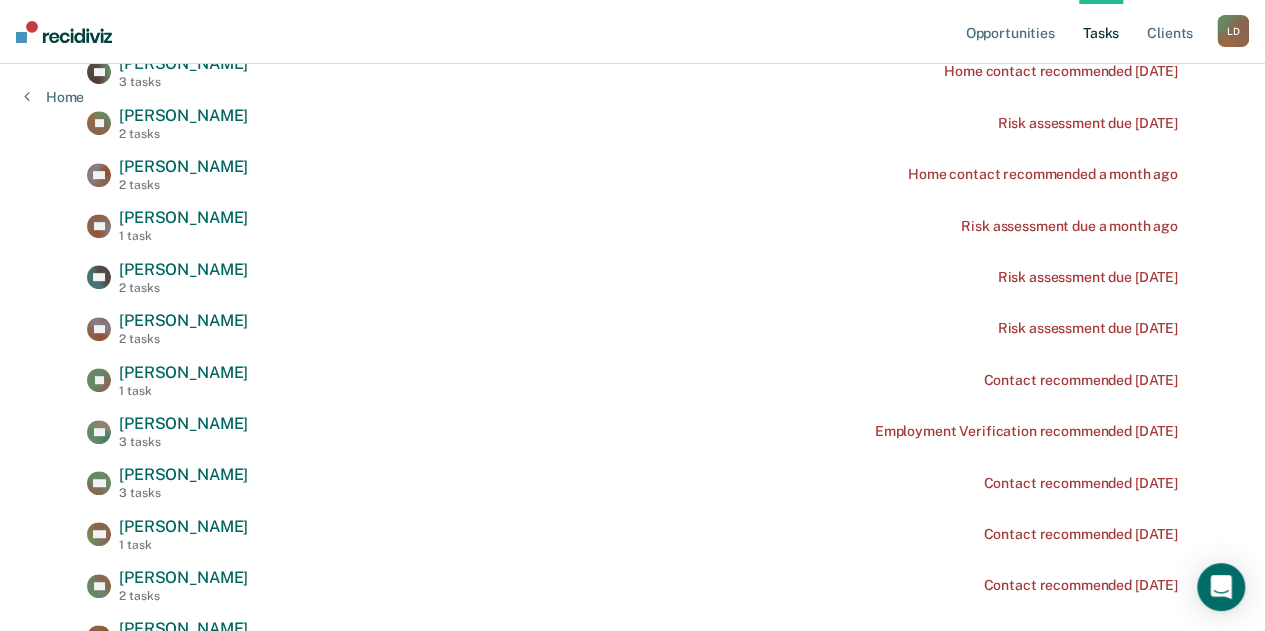 scroll, scrollTop: 400, scrollLeft: 0, axis: vertical 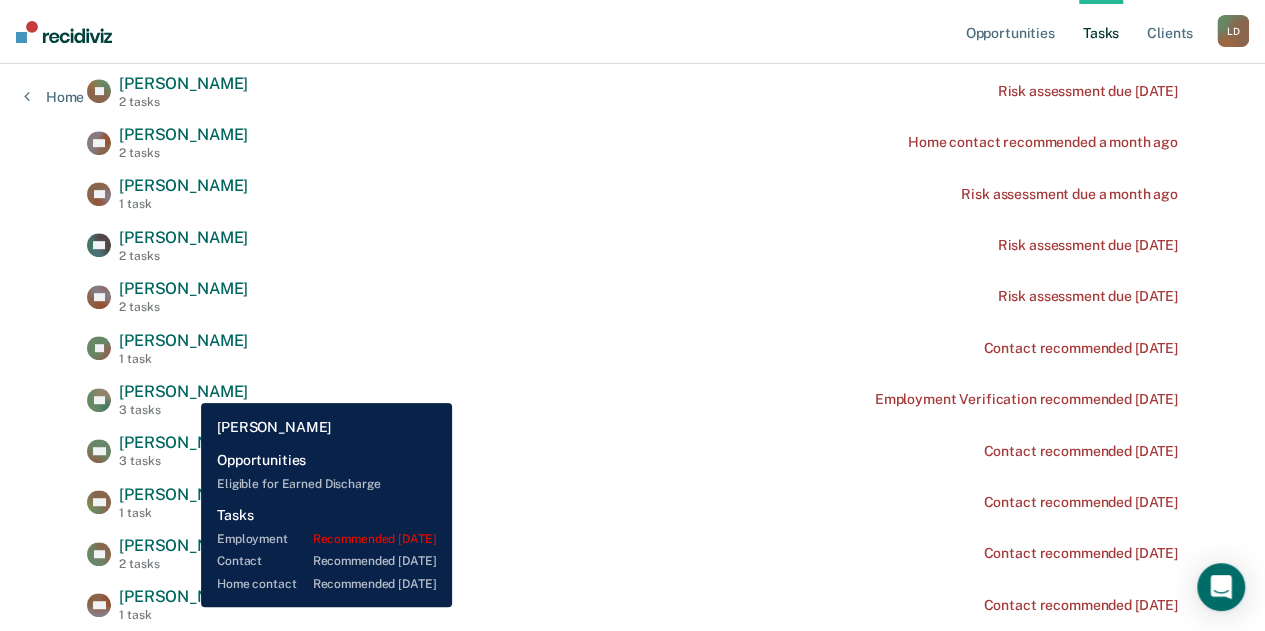 click on "[PERSON_NAME]" at bounding box center (183, 391) 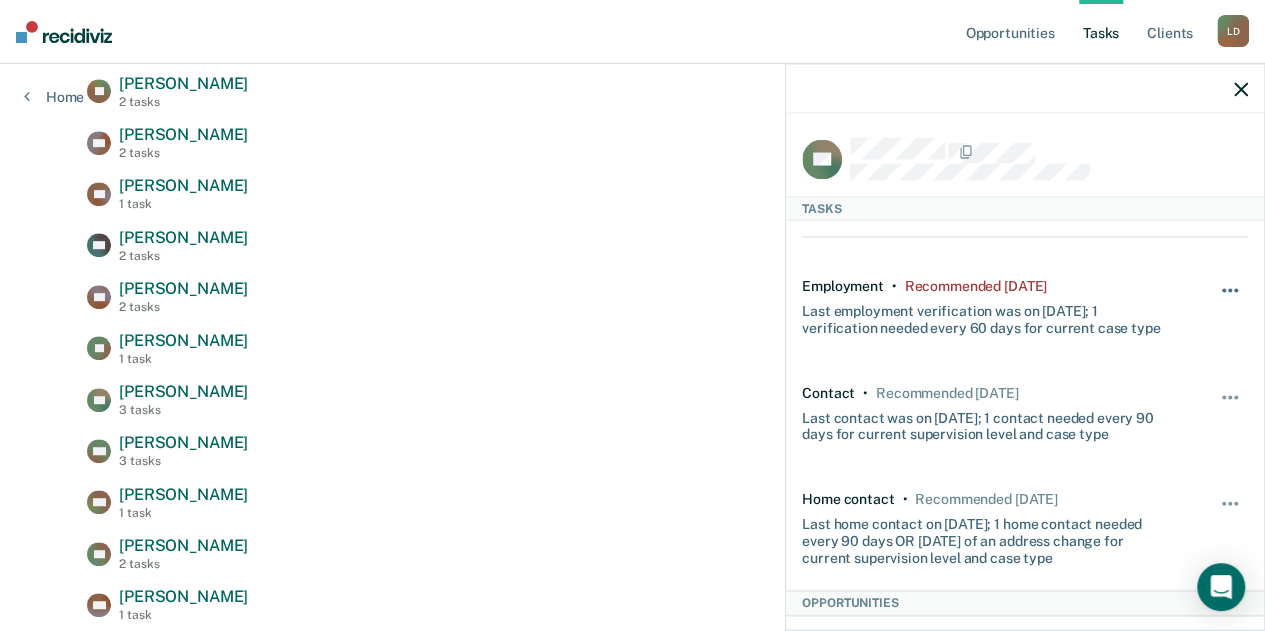 click at bounding box center [1231, 301] 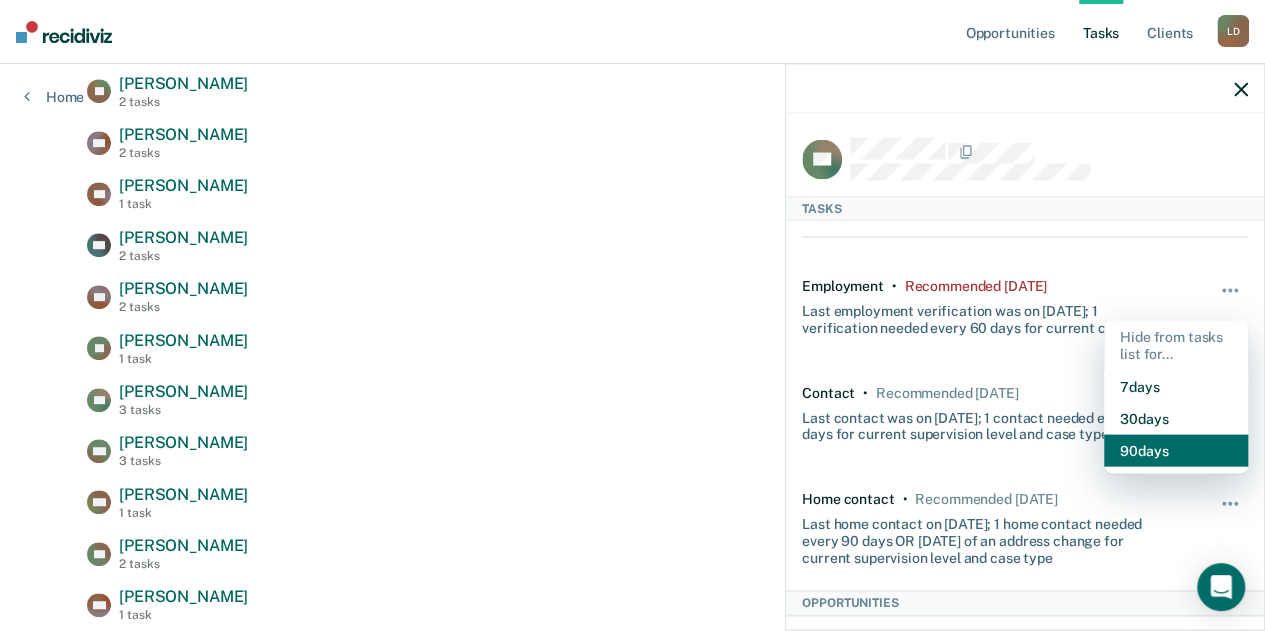 click on "90  days" at bounding box center (1176, 450) 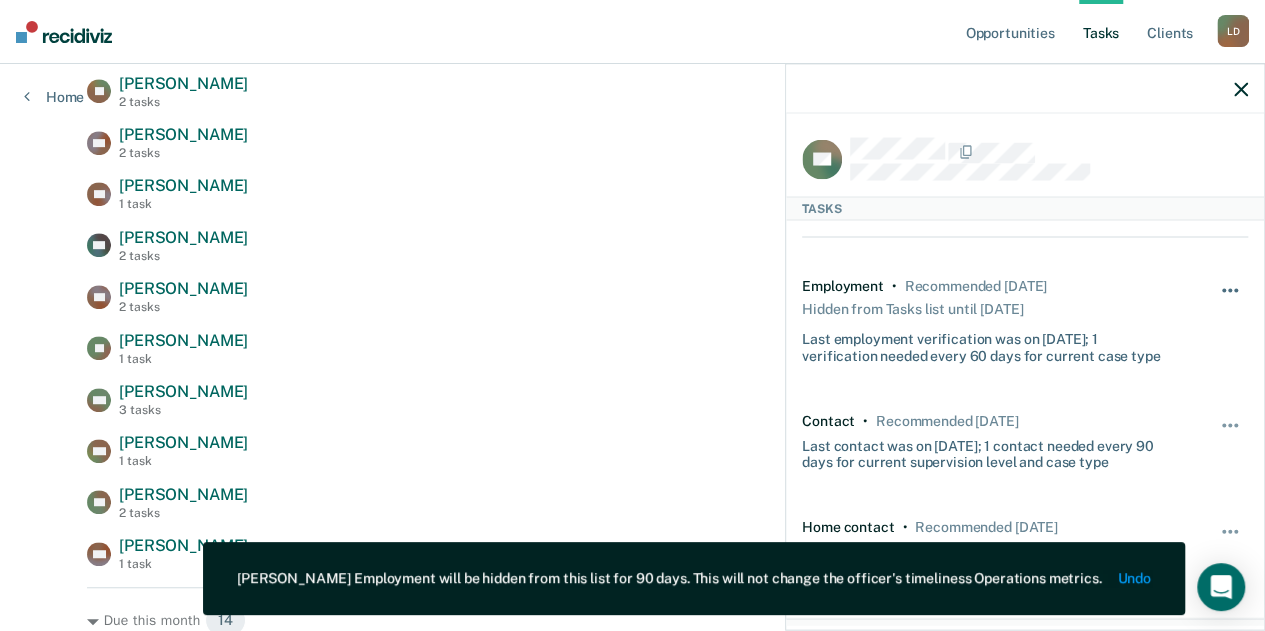 click at bounding box center (1231, 301) 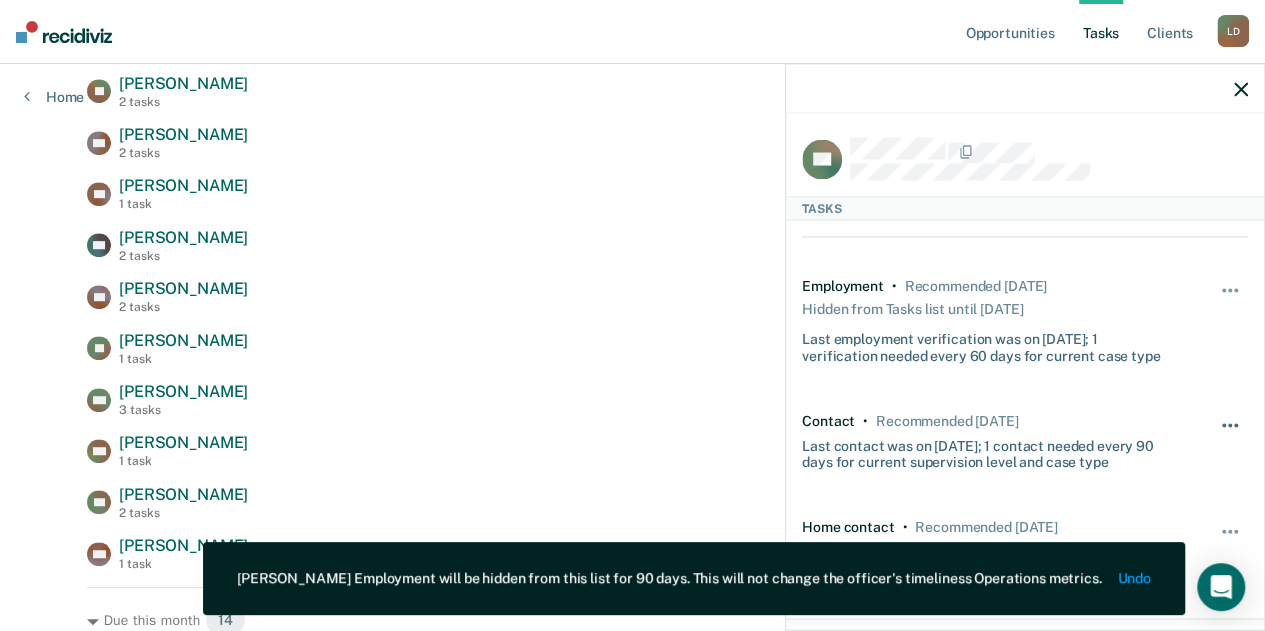 click at bounding box center (1230, 425) 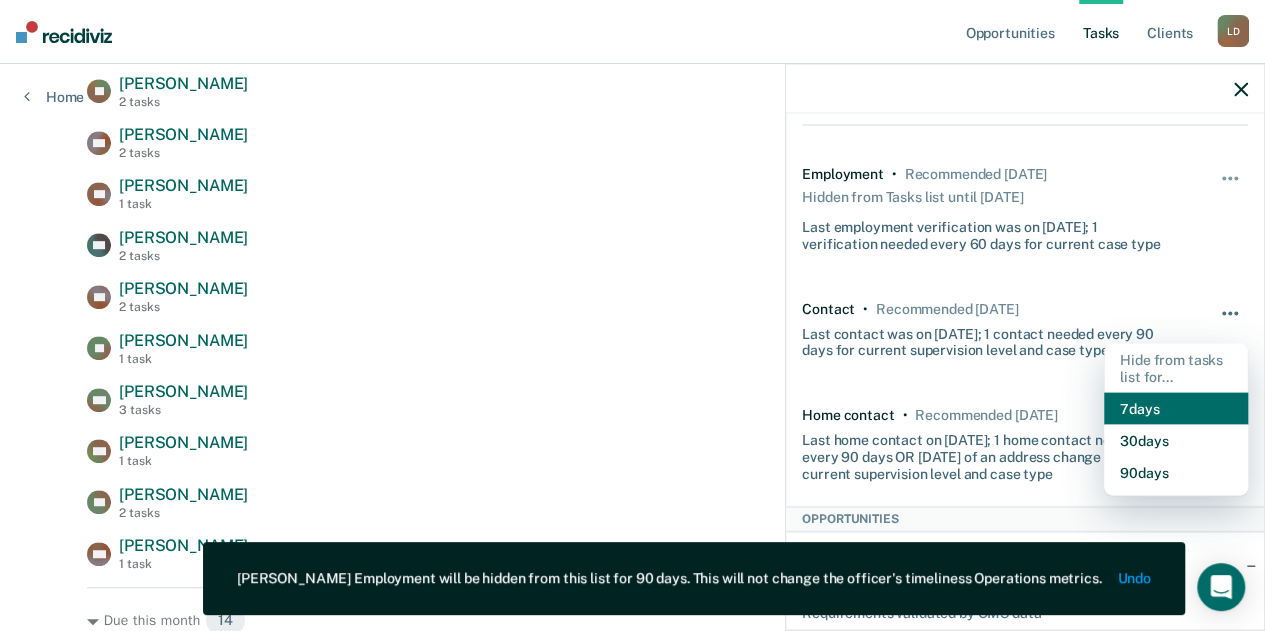 scroll, scrollTop: 200, scrollLeft: 0, axis: vertical 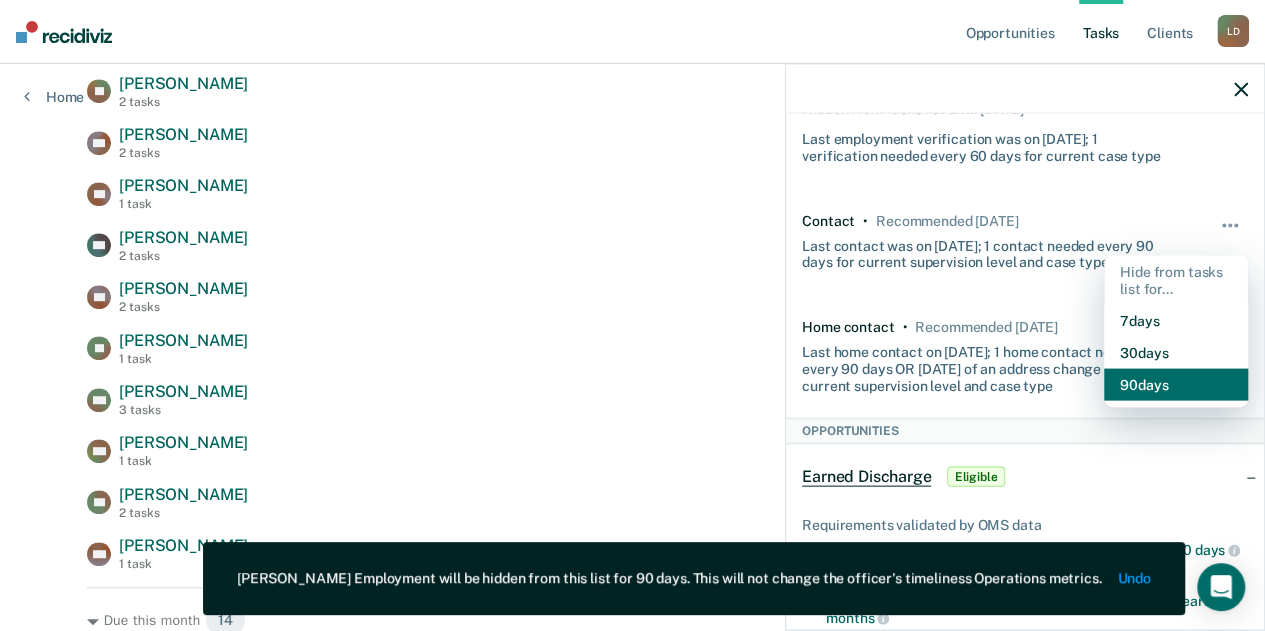 click on "90  days" at bounding box center [1176, 385] 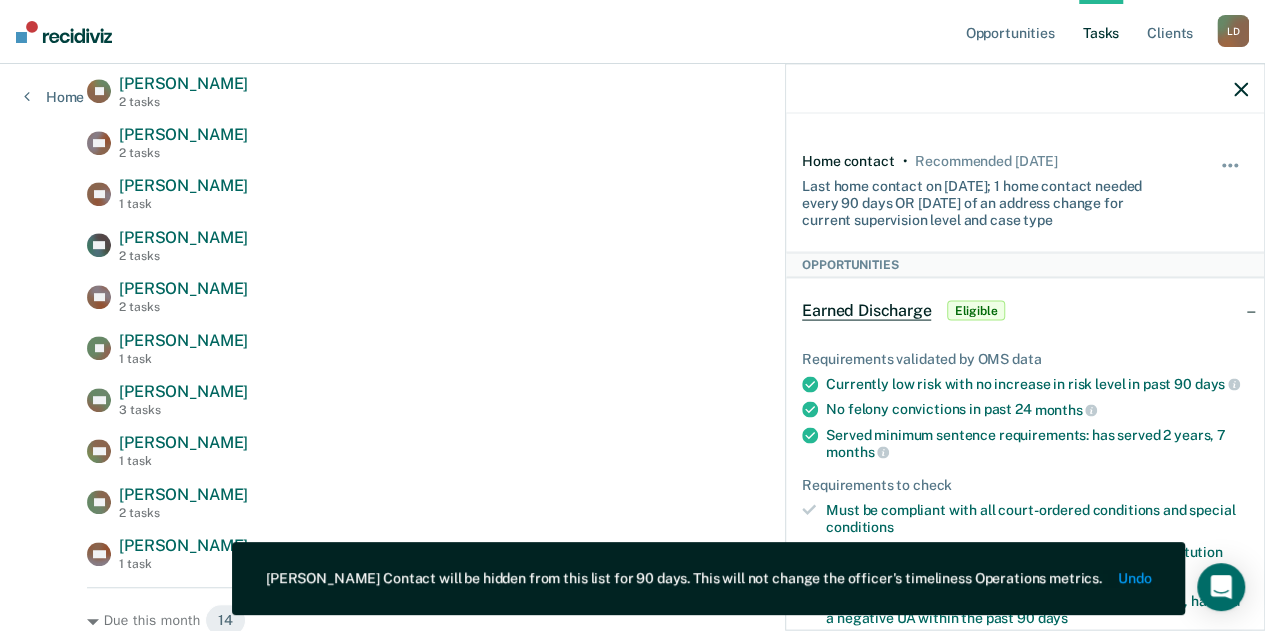 scroll, scrollTop: 400, scrollLeft: 0, axis: vertical 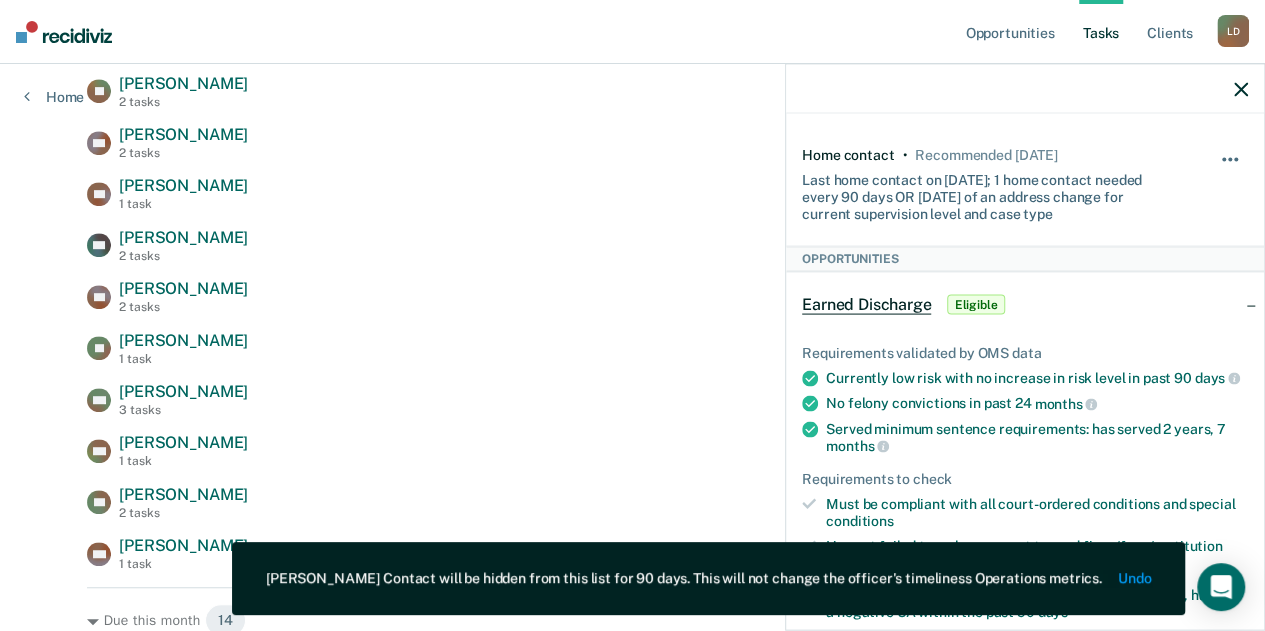 click at bounding box center (1231, 170) 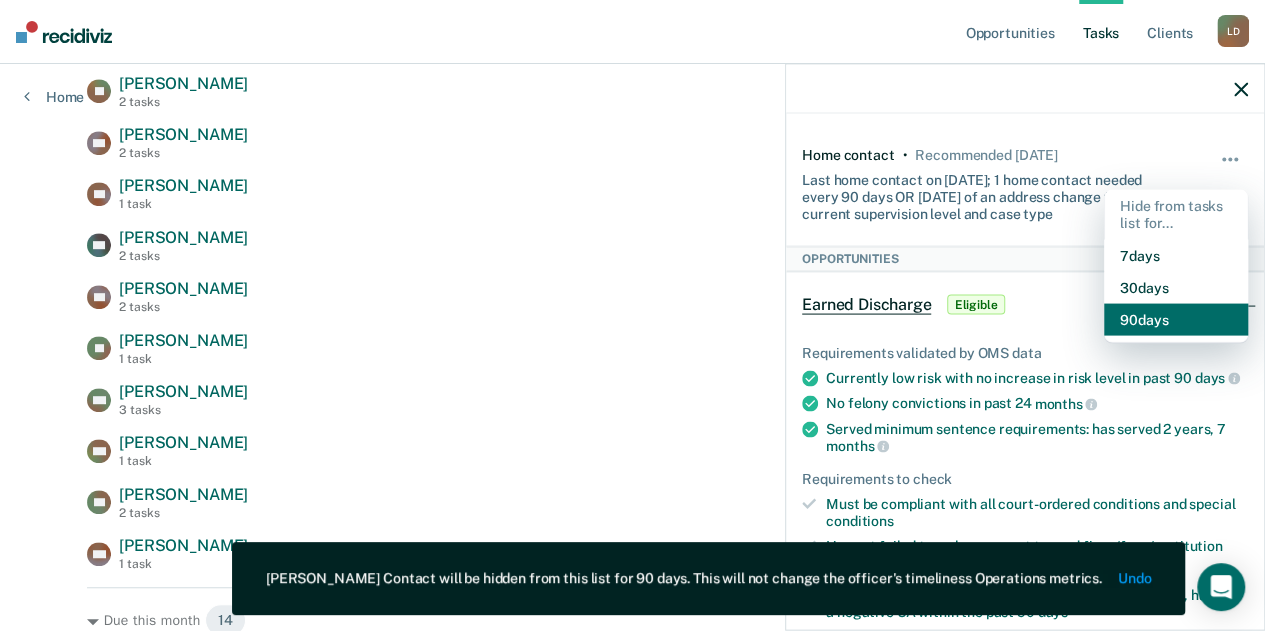 click on "90  days" at bounding box center (1176, 319) 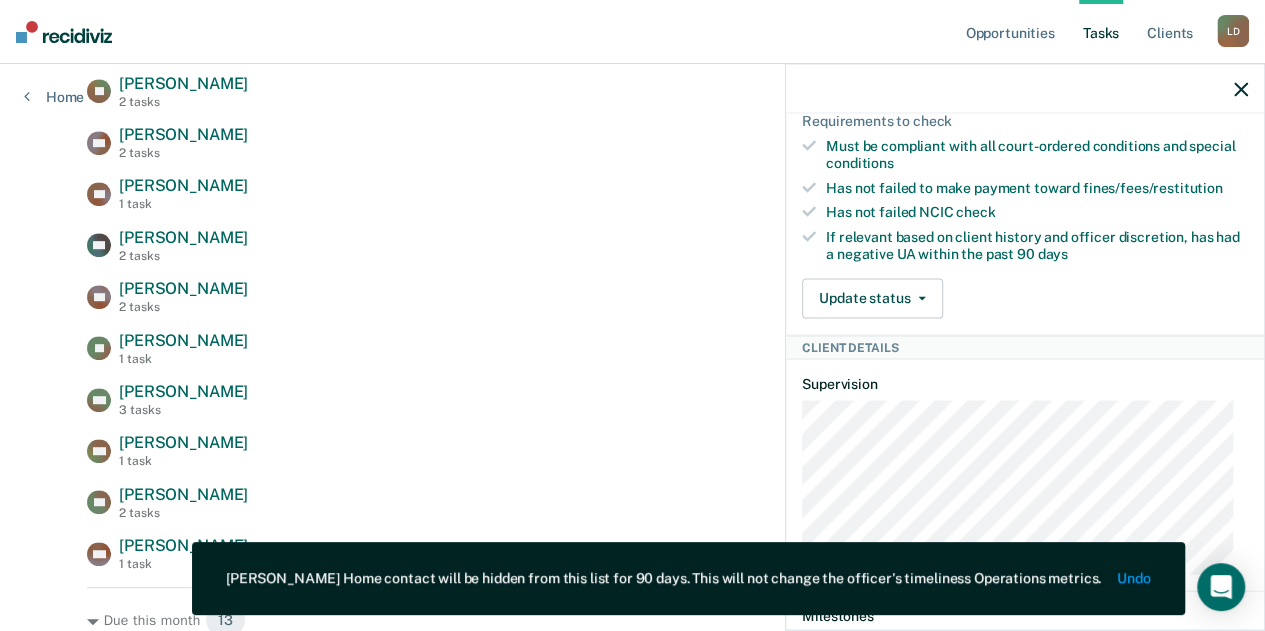 scroll, scrollTop: 900, scrollLeft: 0, axis: vertical 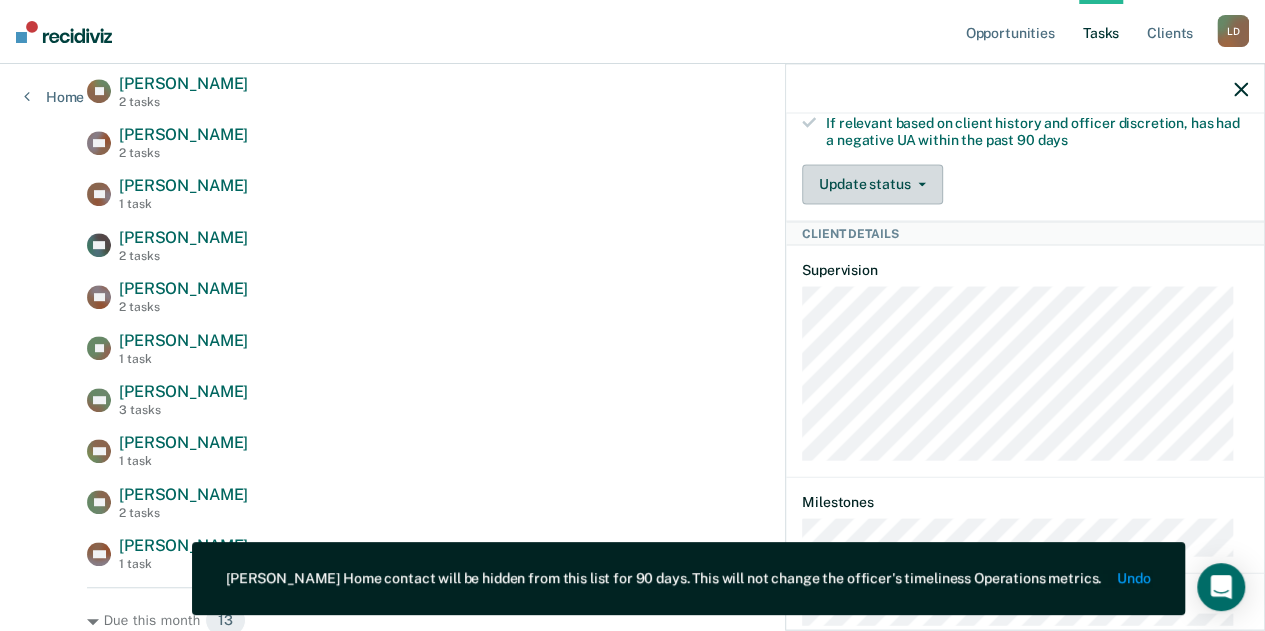 click on "Update status" at bounding box center [872, 184] 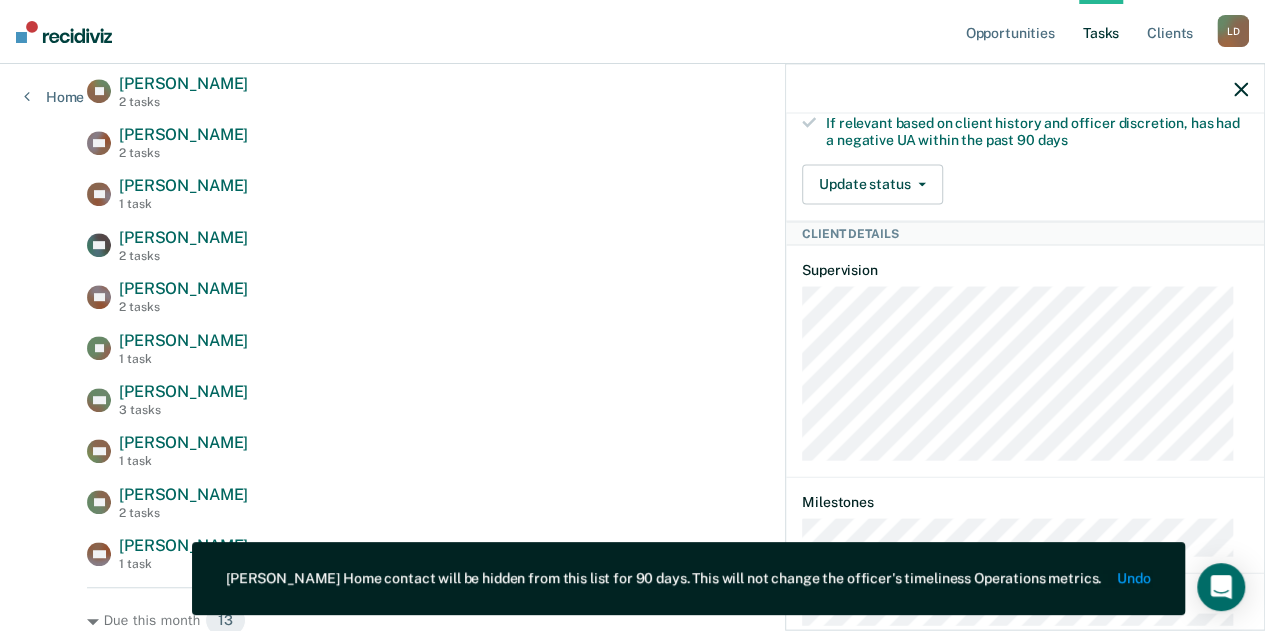 scroll, scrollTop: 1018, scrollLeft: 0, axis: vertical 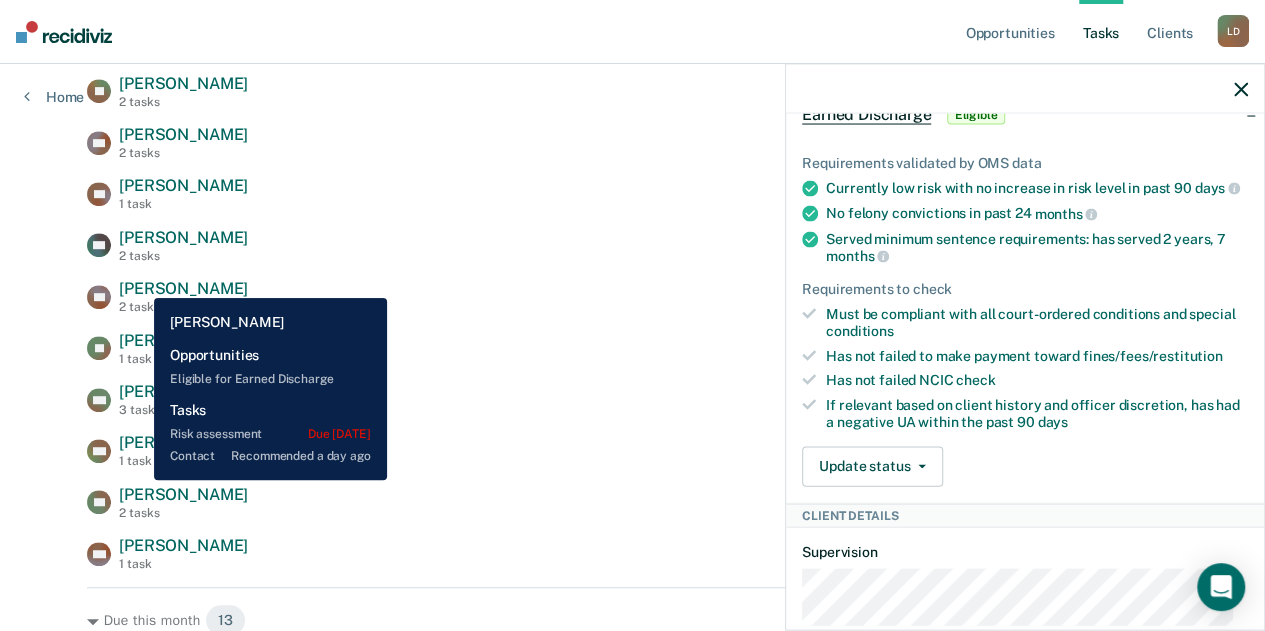 click on "[PERSON_NAME]" at bounding box center [183, 288] 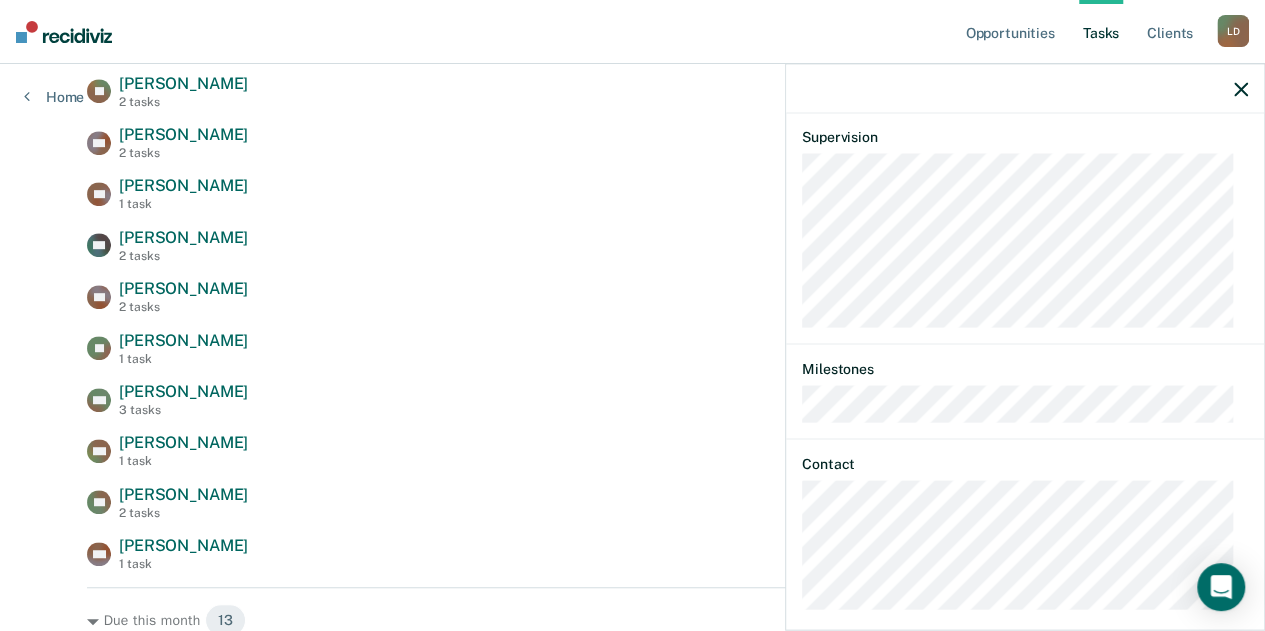 scroll, scrollTop: 839, scrollLeft: 0, axis: vertical 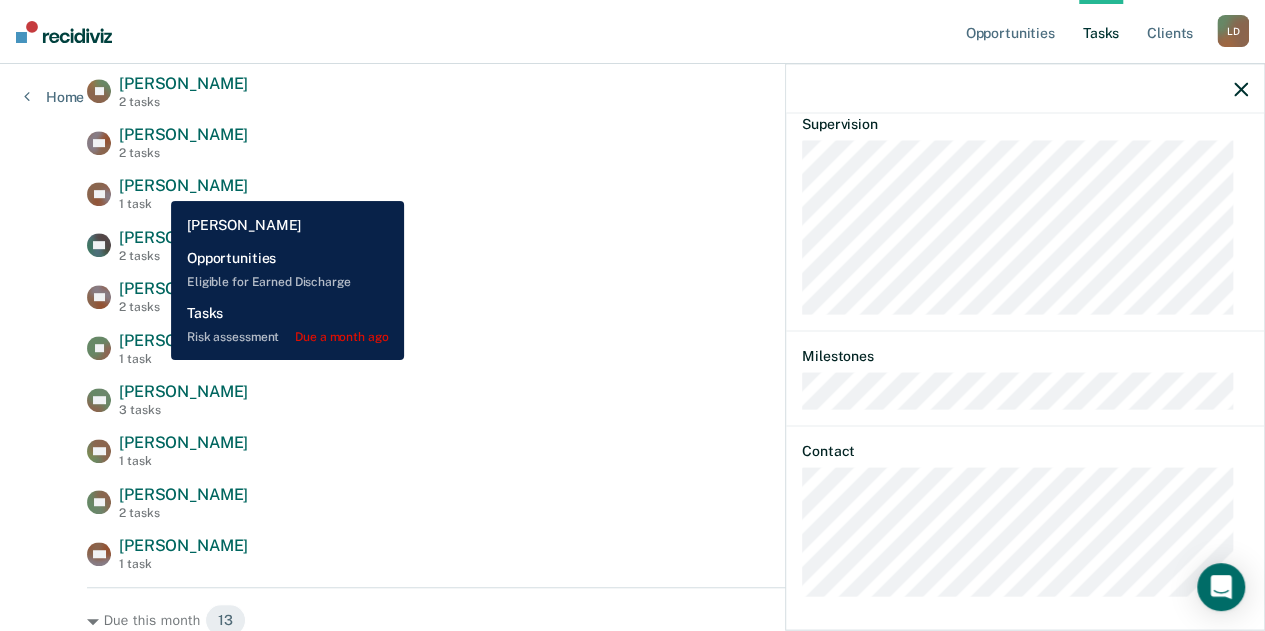 click on "[PERSON_NAME]" at bounding box center [183, 185] 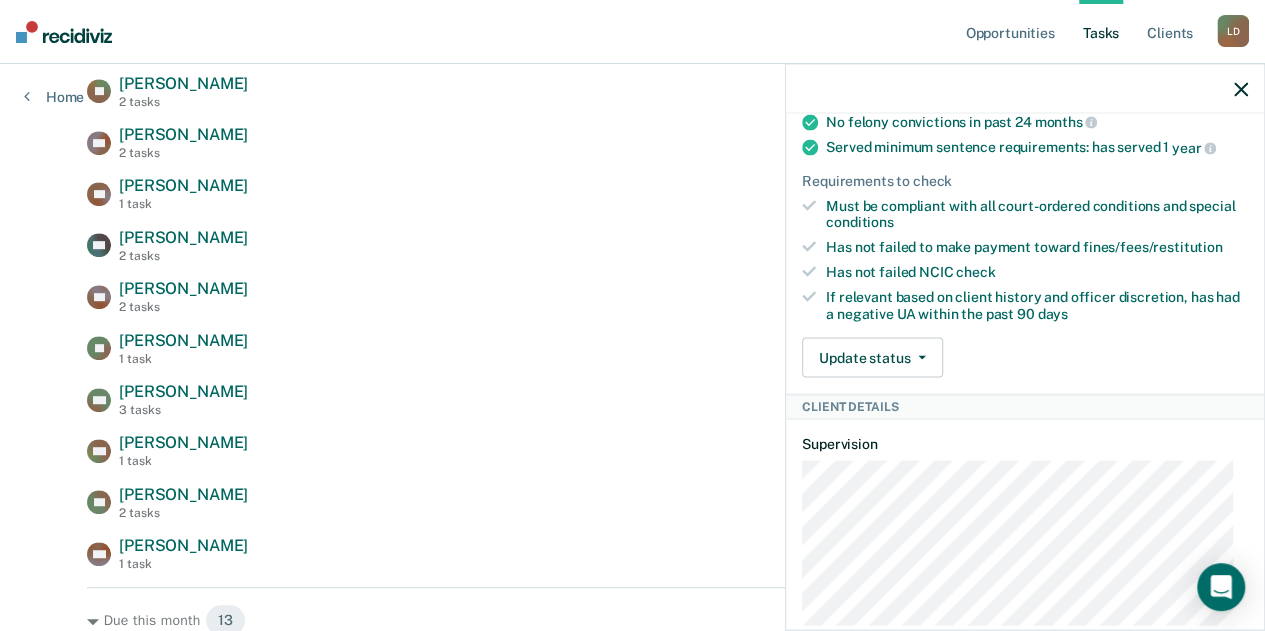 scroll, scrollTop: 0, scrollLeft: 0, axis: both 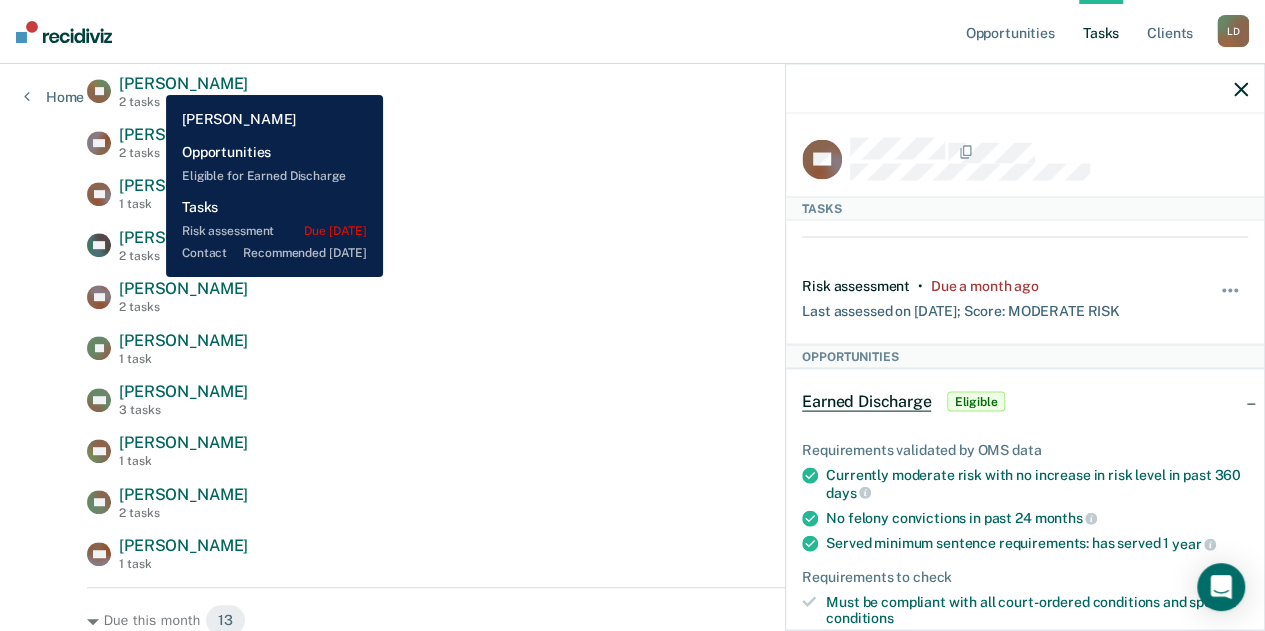 click on "[PERSON_NAME]" at bounding box center (183, 83) 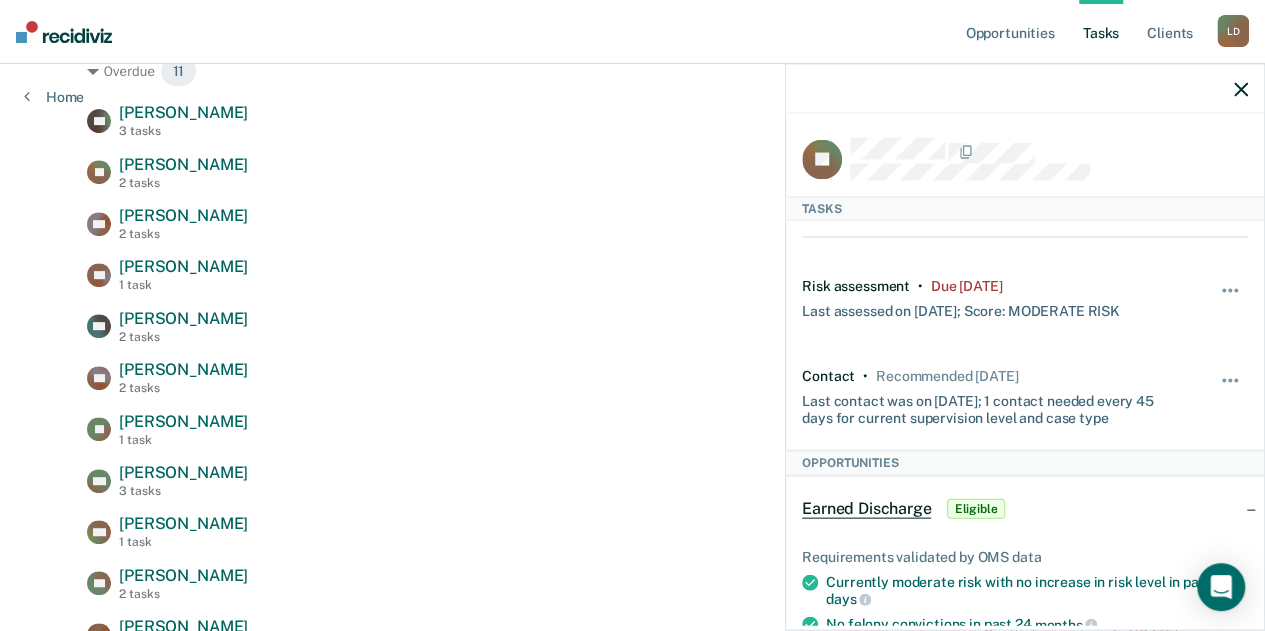 scroll, scrollTop: 100, scrollLeft: 0, axis: vertical 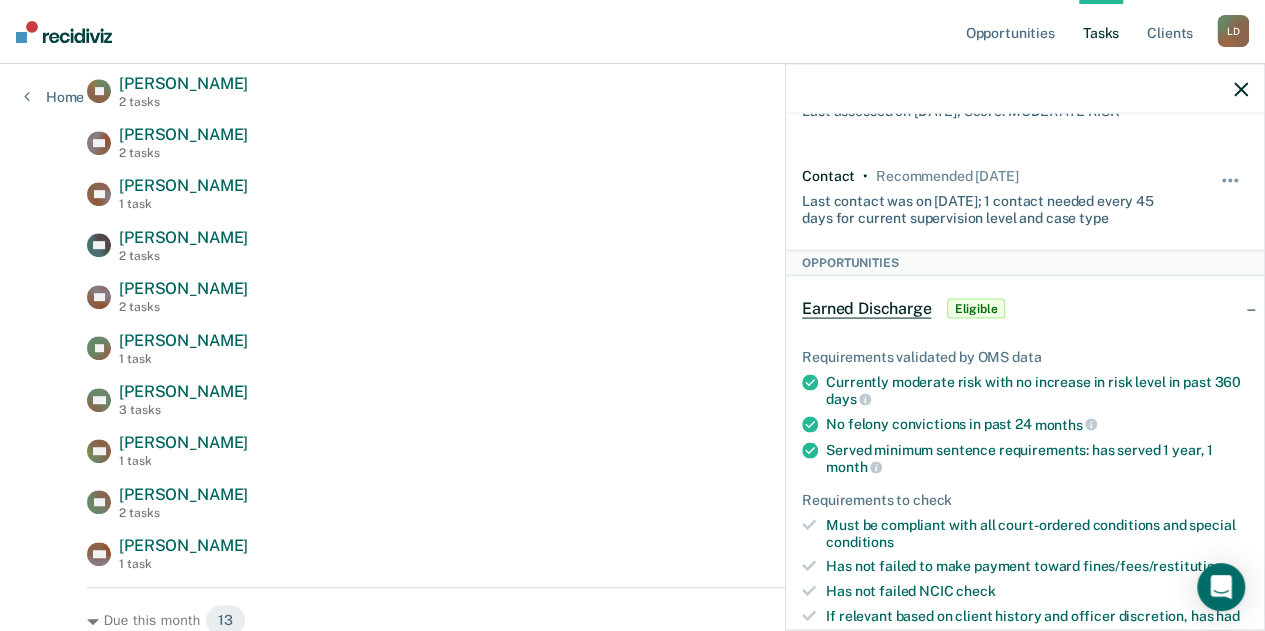 click 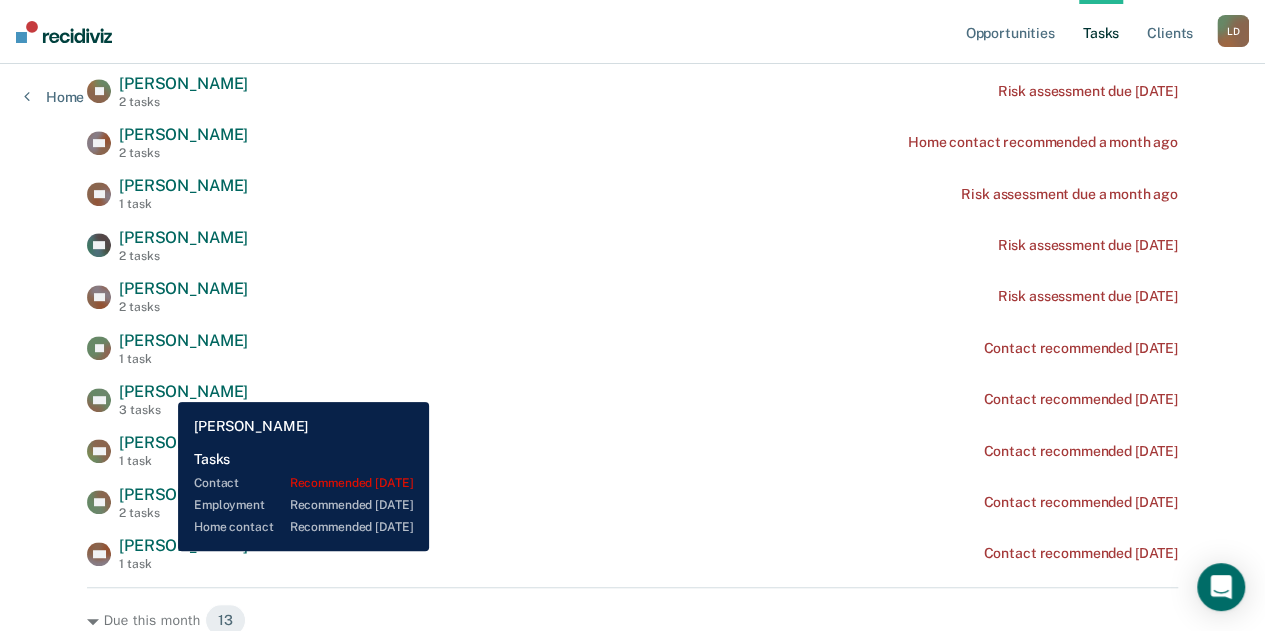 click on "[PERSON_NAME]" at bounding box center [183, 391] 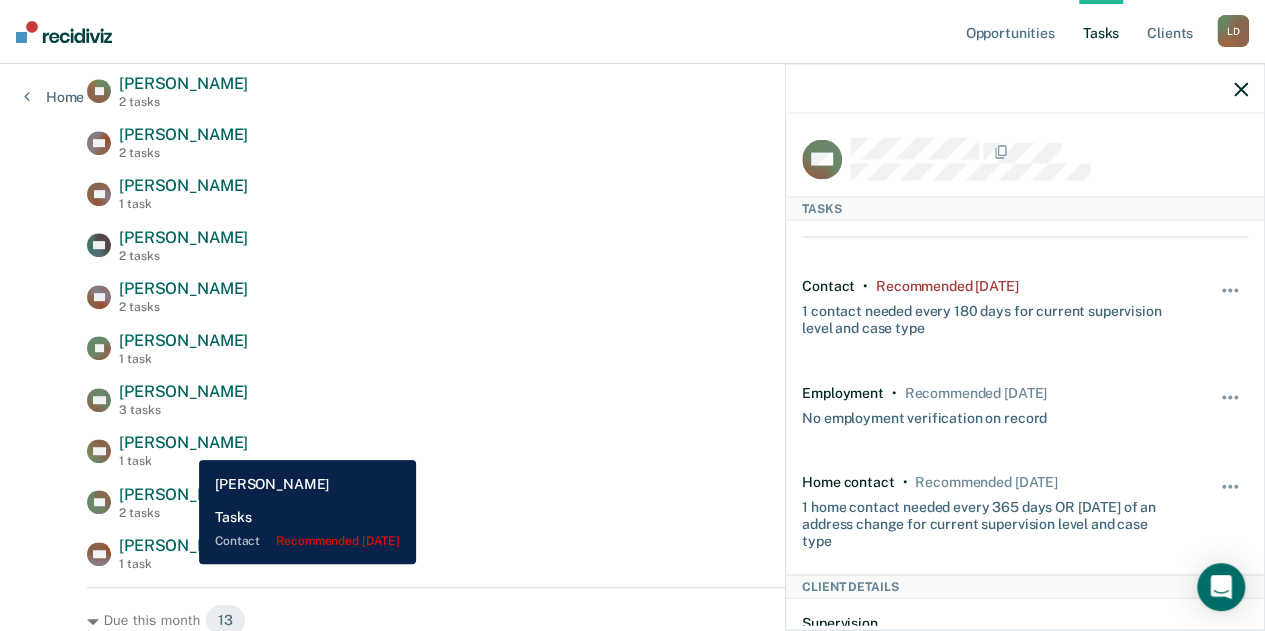 click on "[PERSON_NAME]" at bounding box center (183, 442) 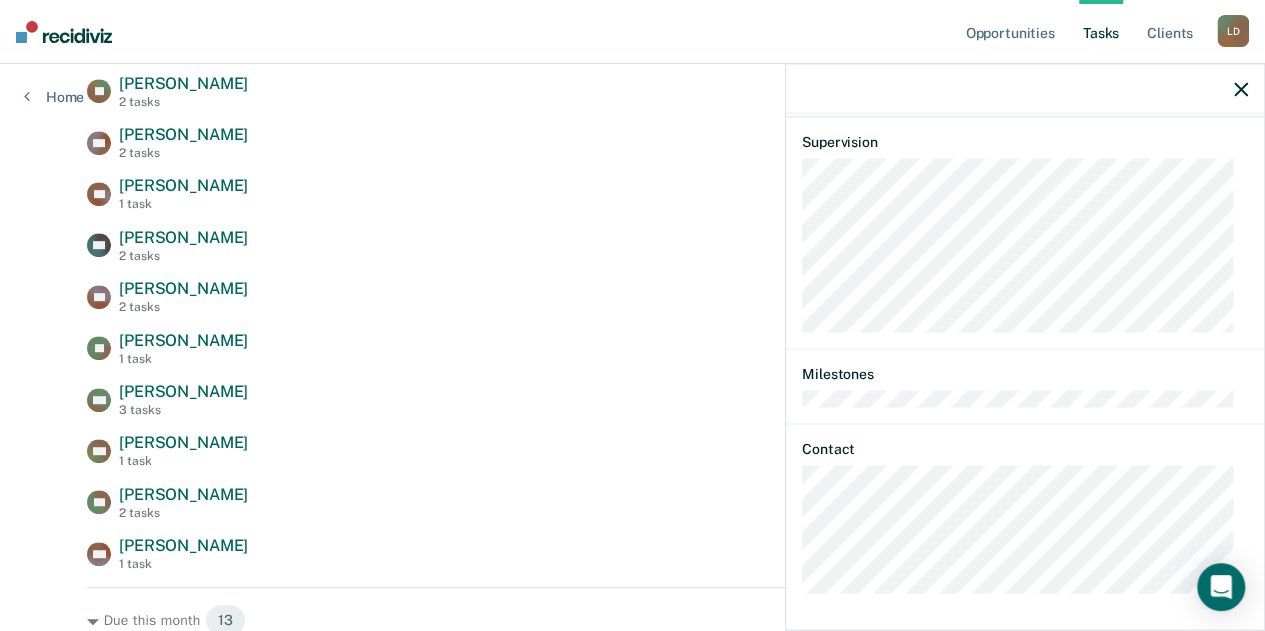 scroll, scrollTop: 269, scrollLeft: 0, axis: vertical 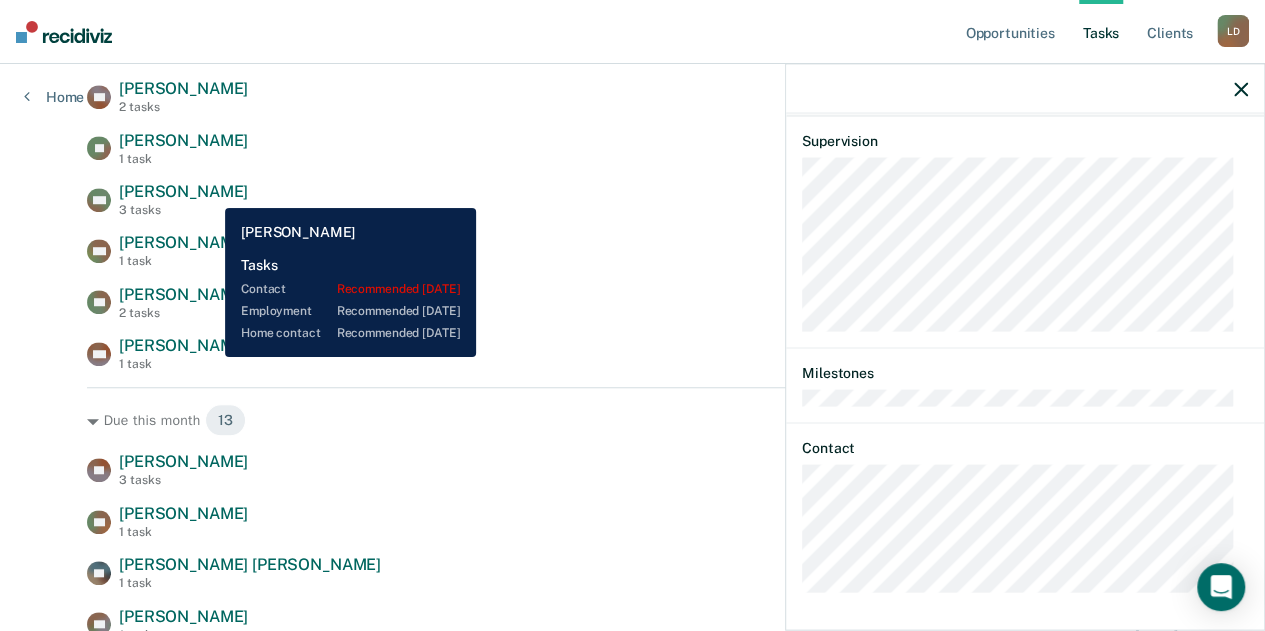 drag, startPoint x: 210, startPoint y: 193, endPoint x: 223, endPoint y: 193, distance: 13 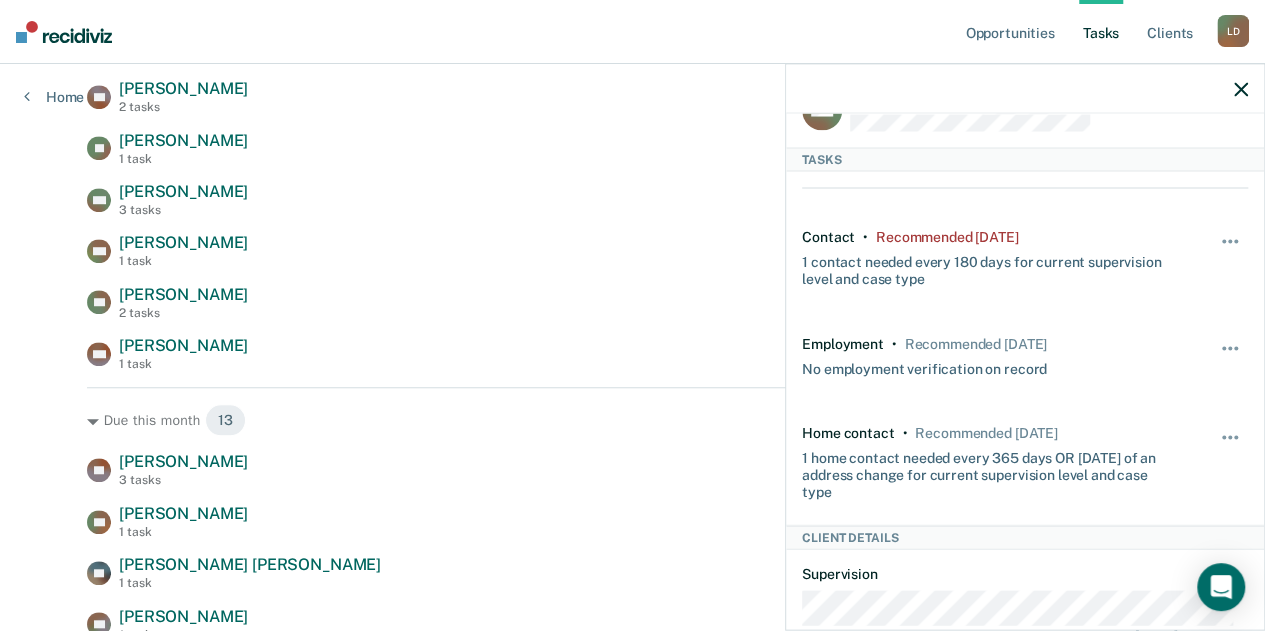 scroll, scrollTop: 0, scrollLeft: 0, axis: both 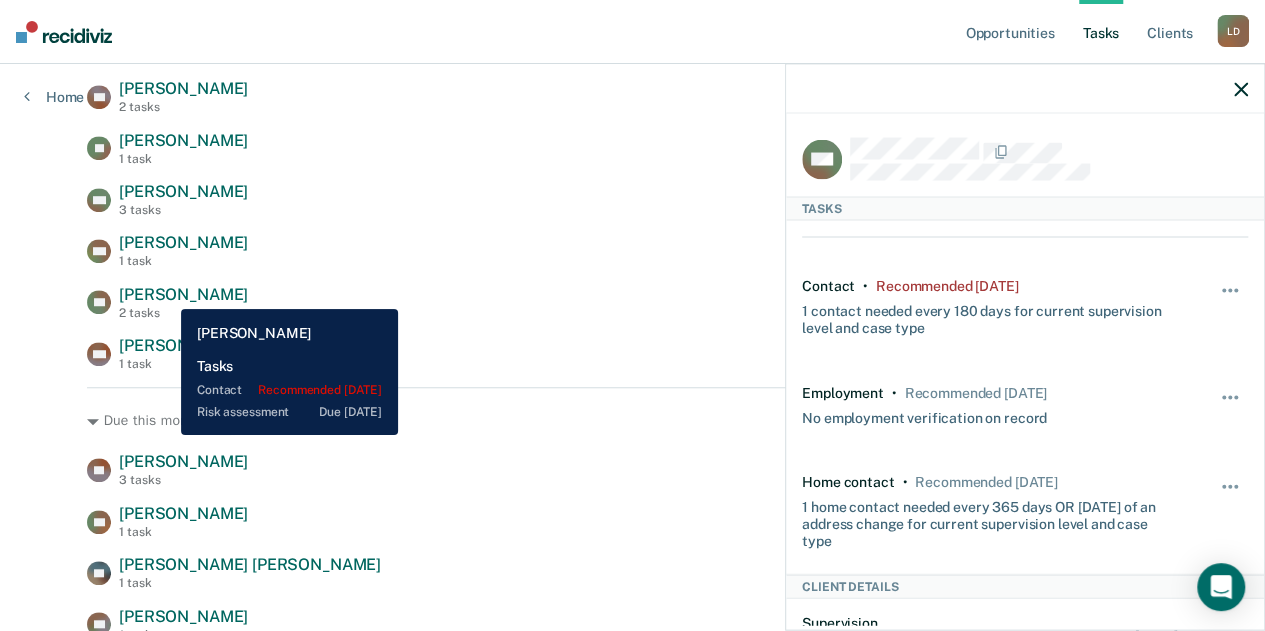 click on "[PERSON_NAME]" at bounding box center [183, 294] 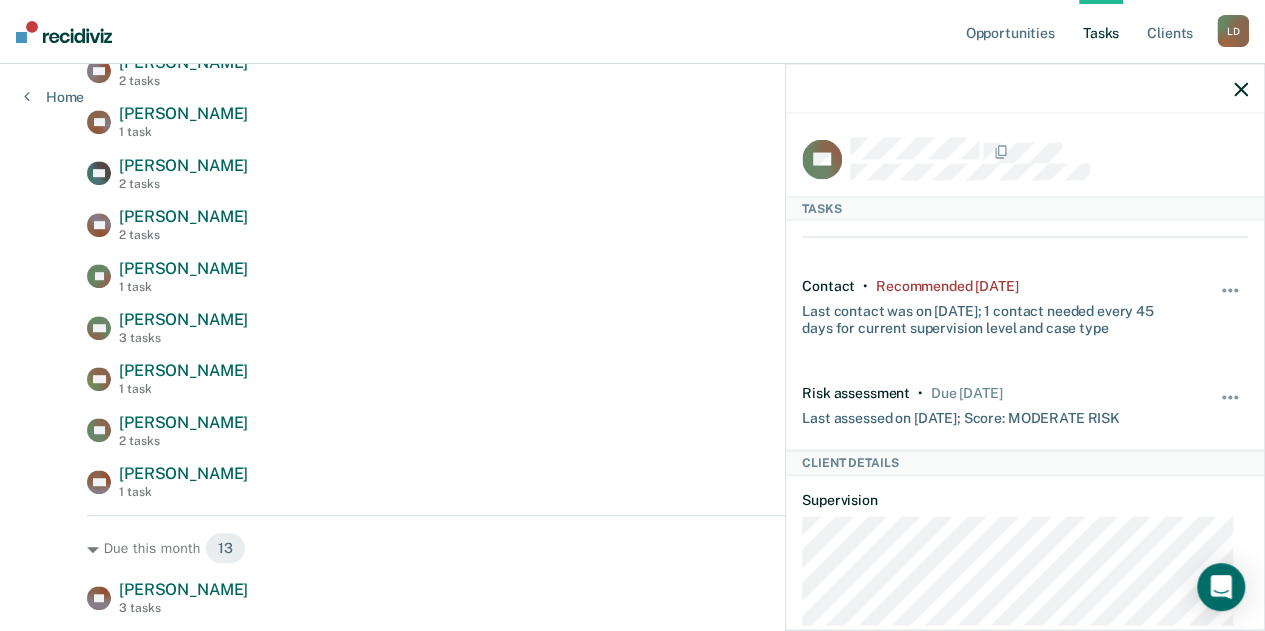 scroll, scrollTop: 400, scrollLeft: 0, axis: vertical 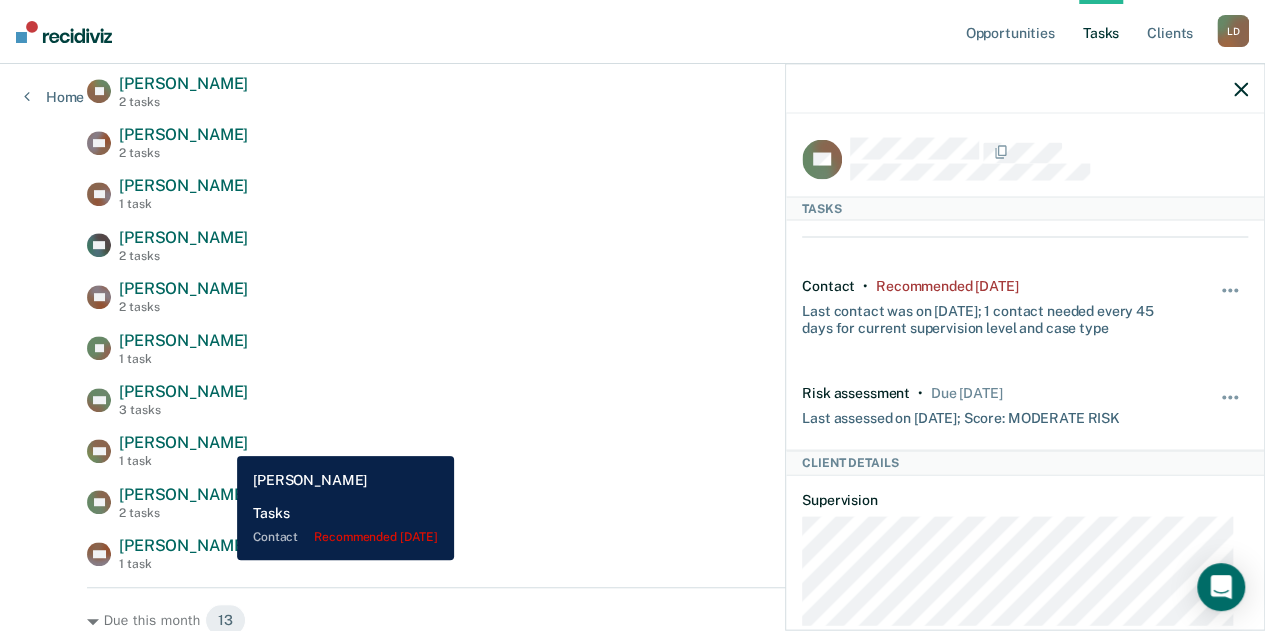 click on "[PERSON_NAME]" at bounding box center [183, 442] 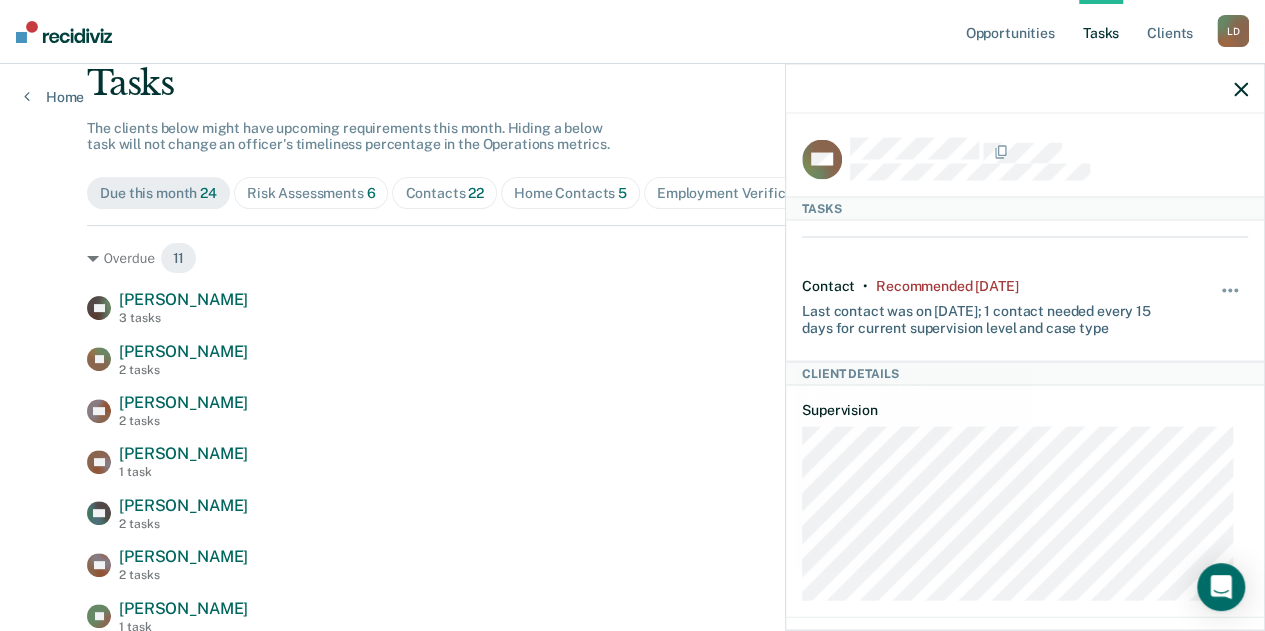 scroll, scrollTop: 0, scrollLeft: 0, axis: both 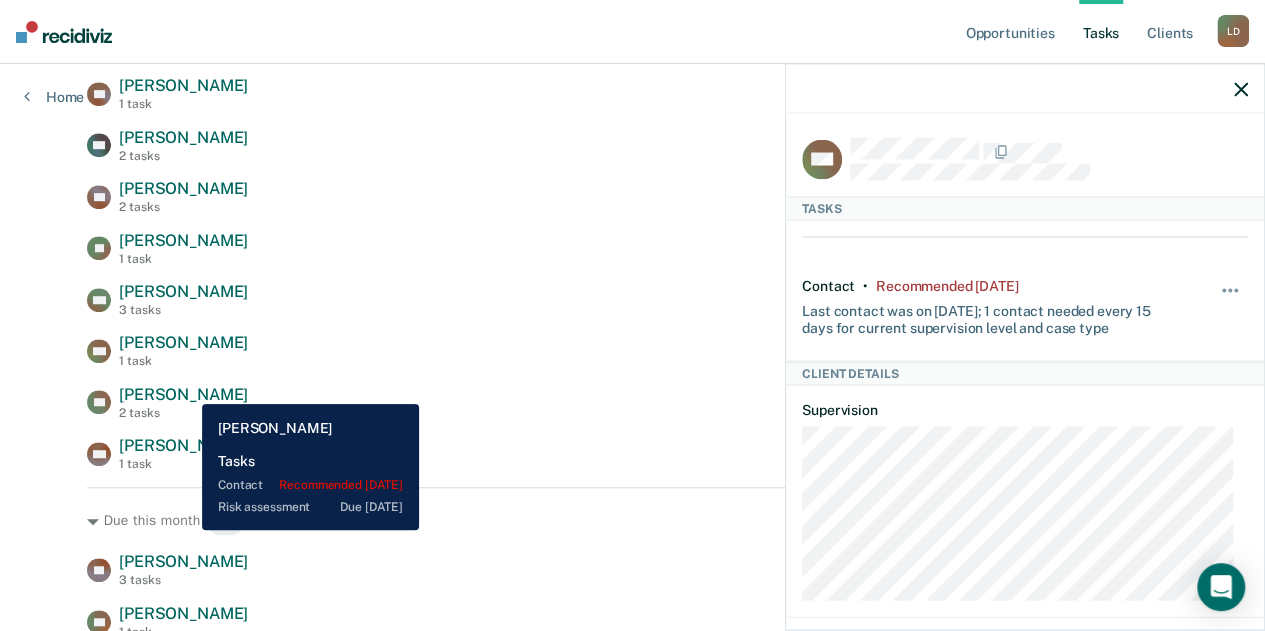 click on "[PERSON_NAME]" at bounding box center (183, 394) 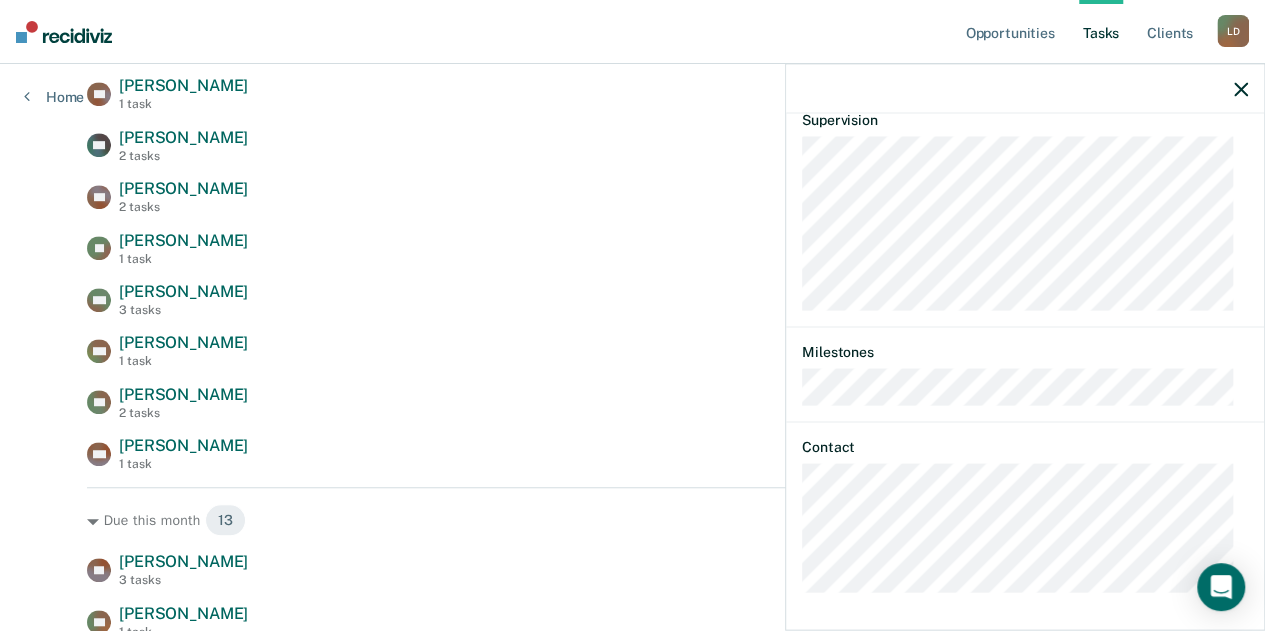 scroll, scrollTop: 0, scrollLeft: 0, axis: both 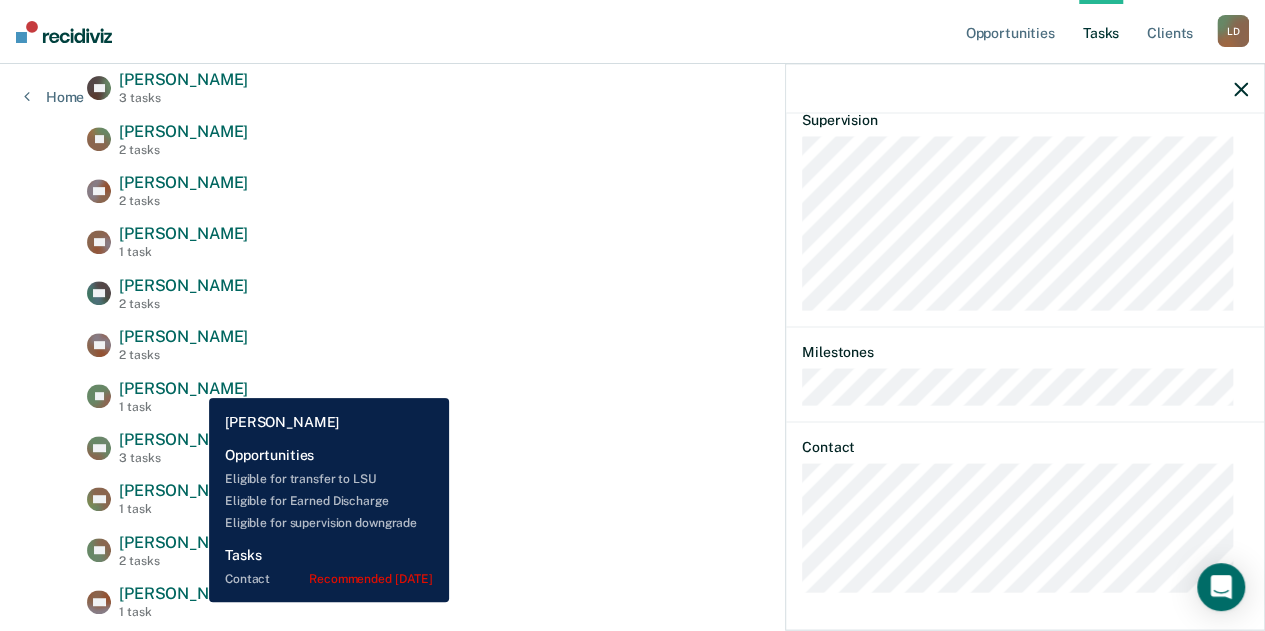click on "[PERSON_NAME]" at bounding box center (183, 388) 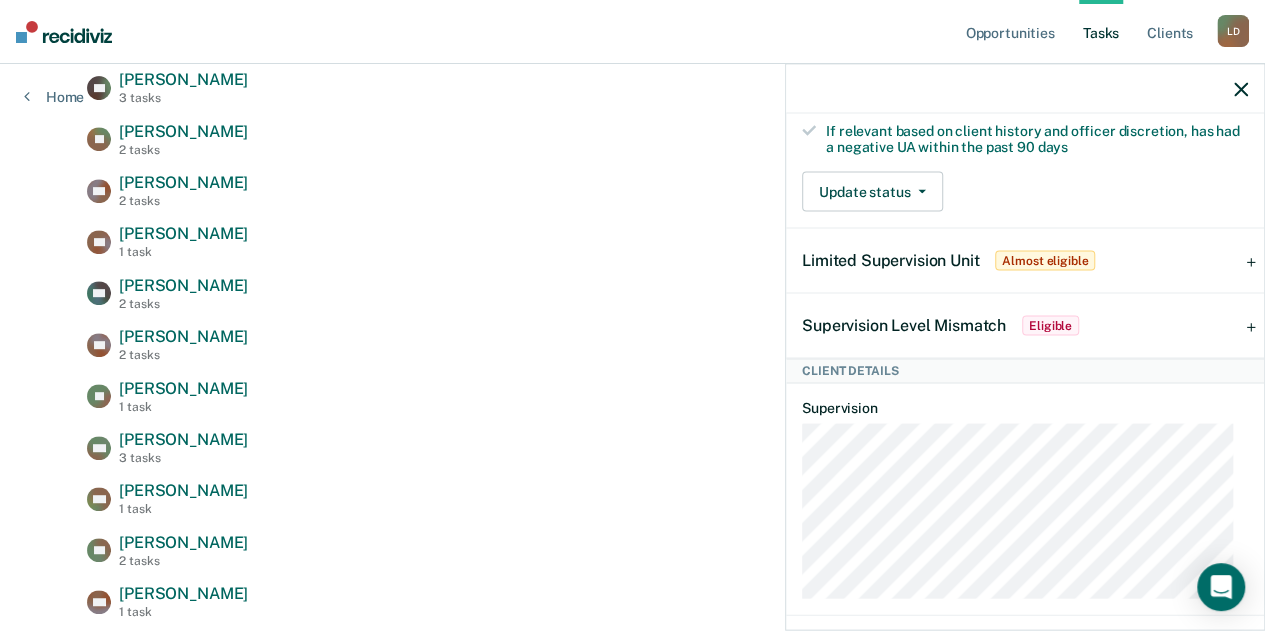 scroll, scrollTop: 500, scrollLeft: 0, axis: vertical 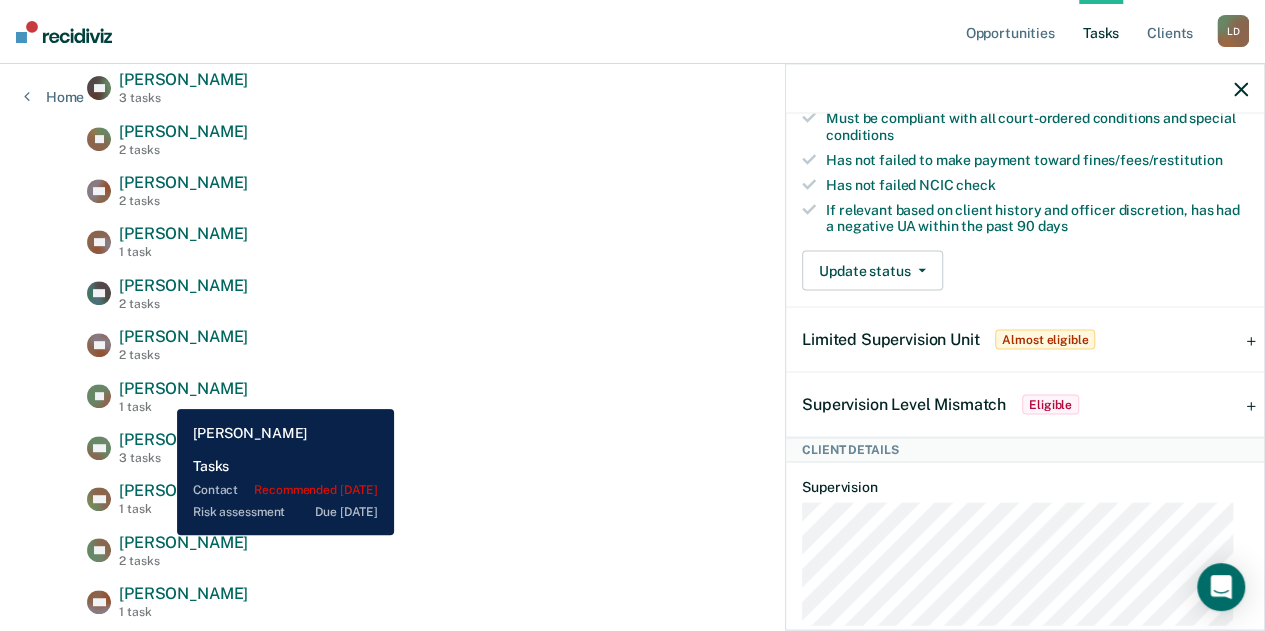 click on "[PERSON_NAME]" at bounding box center (183, 542) 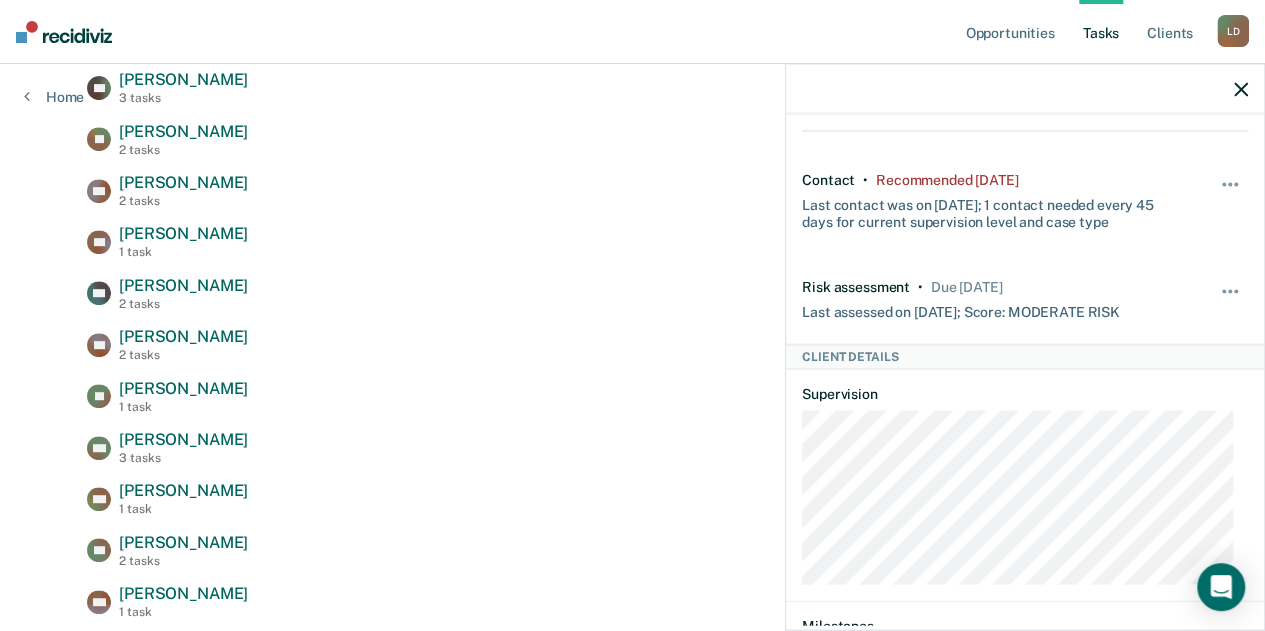 scroll, scrollTop: 0, scrollLeft: 0, axis: both 